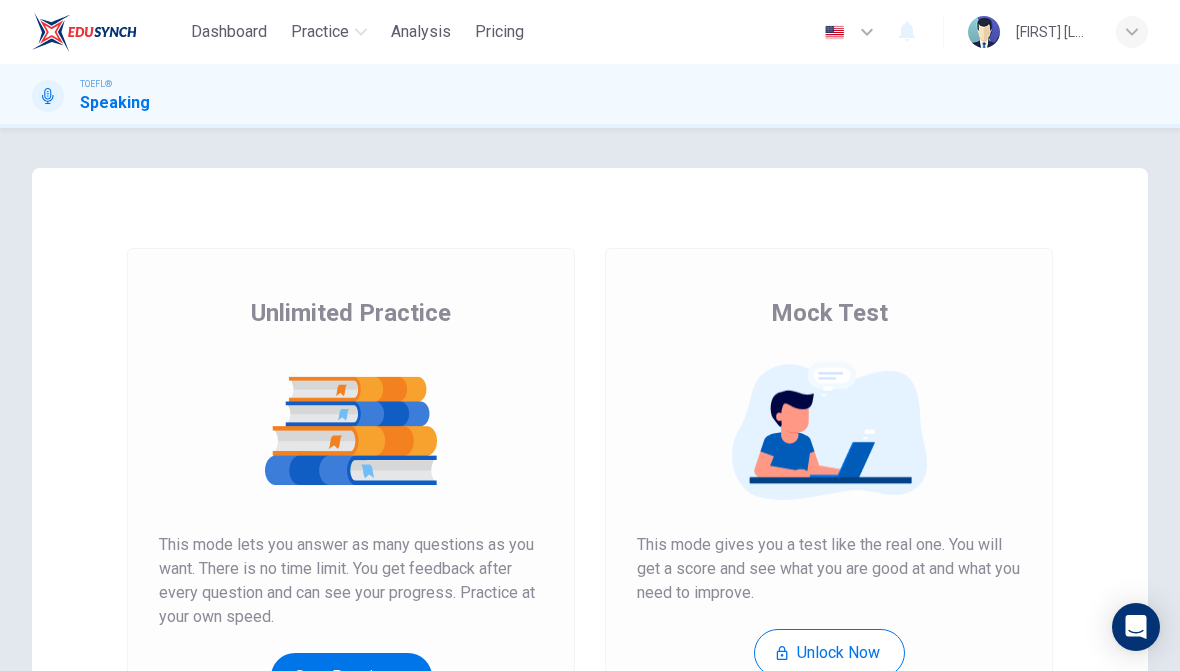scroll, scrollTop: 0, scrollLeft: 0, axis: both 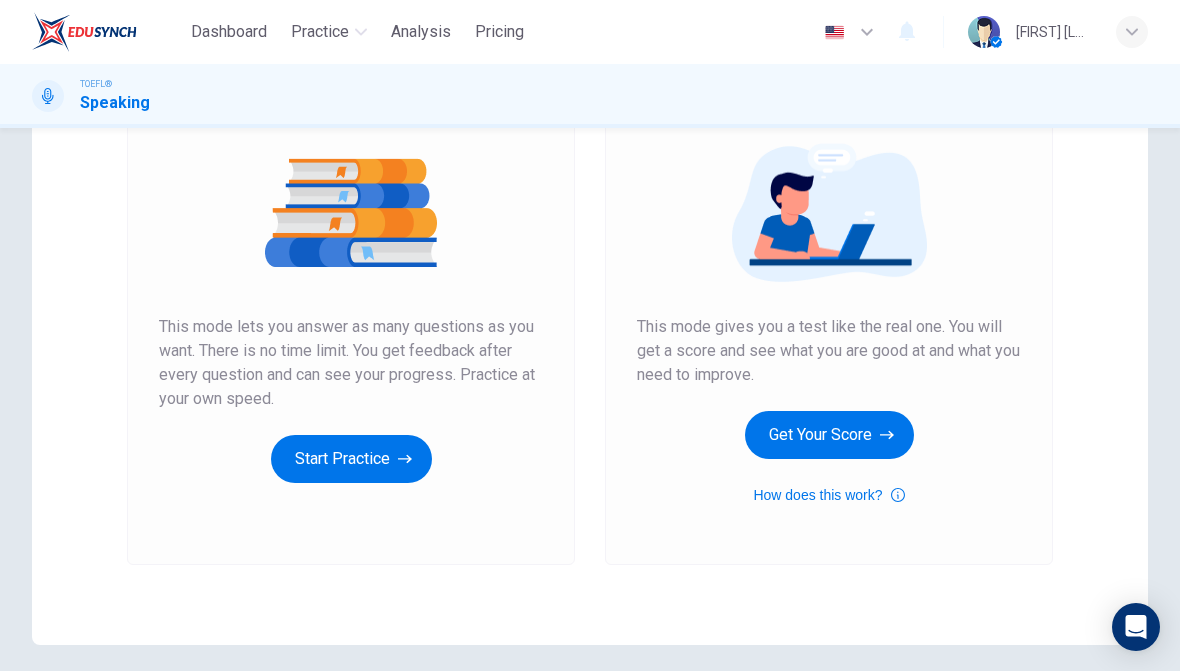 click on "Start Practice" at bounding box center (351, 459) 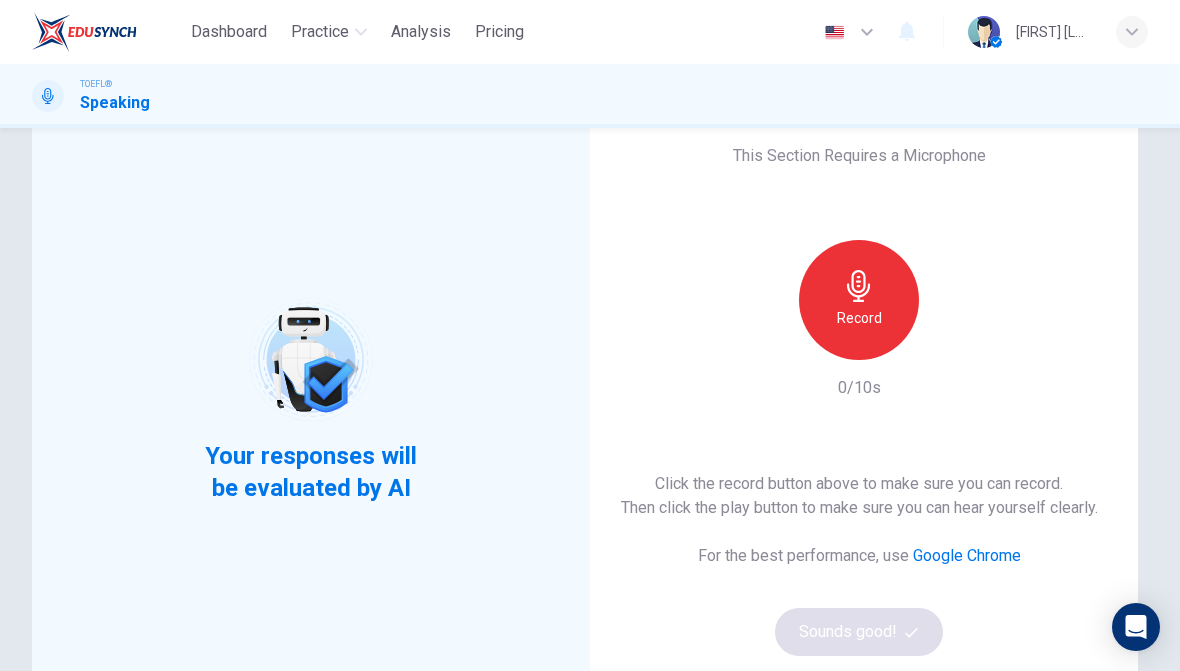 scroll, scrollTop: 66, scrollLeft: 0, axis: vertical 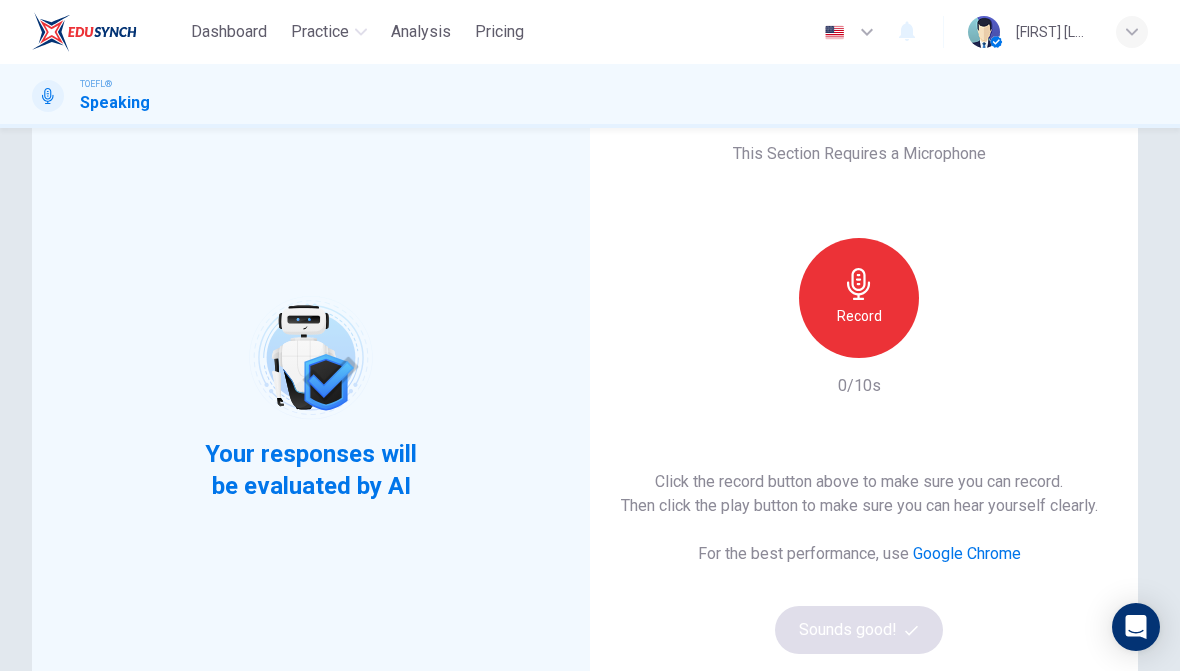 click on "Record" at bounding box center [859, 316] 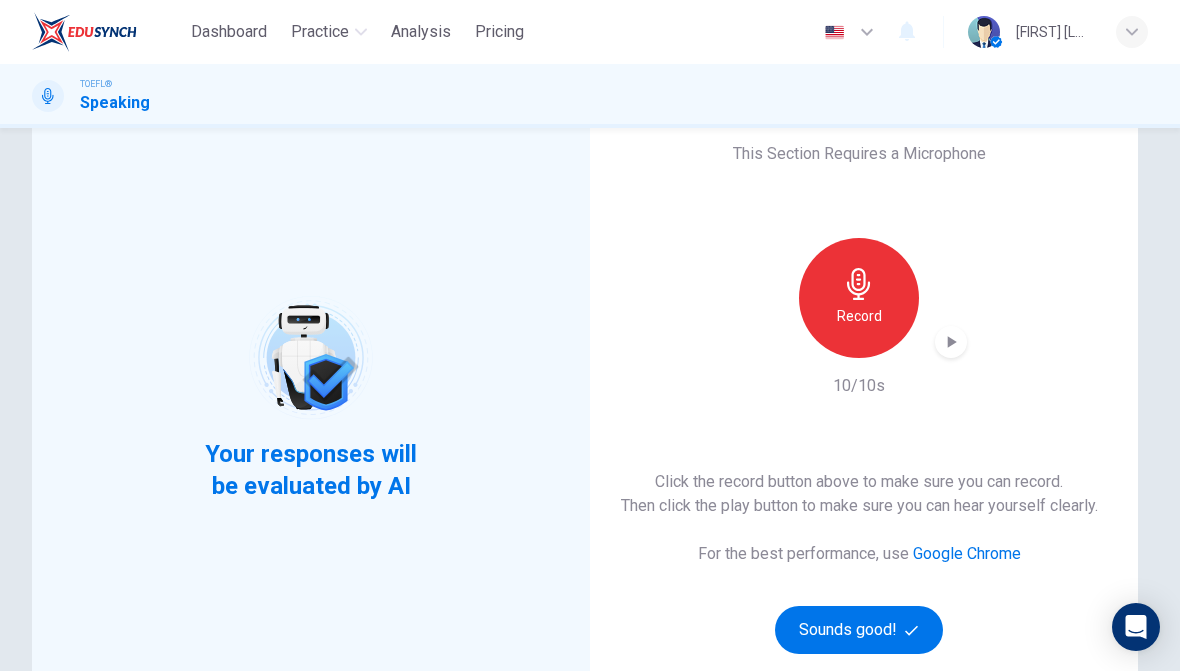 click on "Sounds good!" at bounding box center (859, 630) 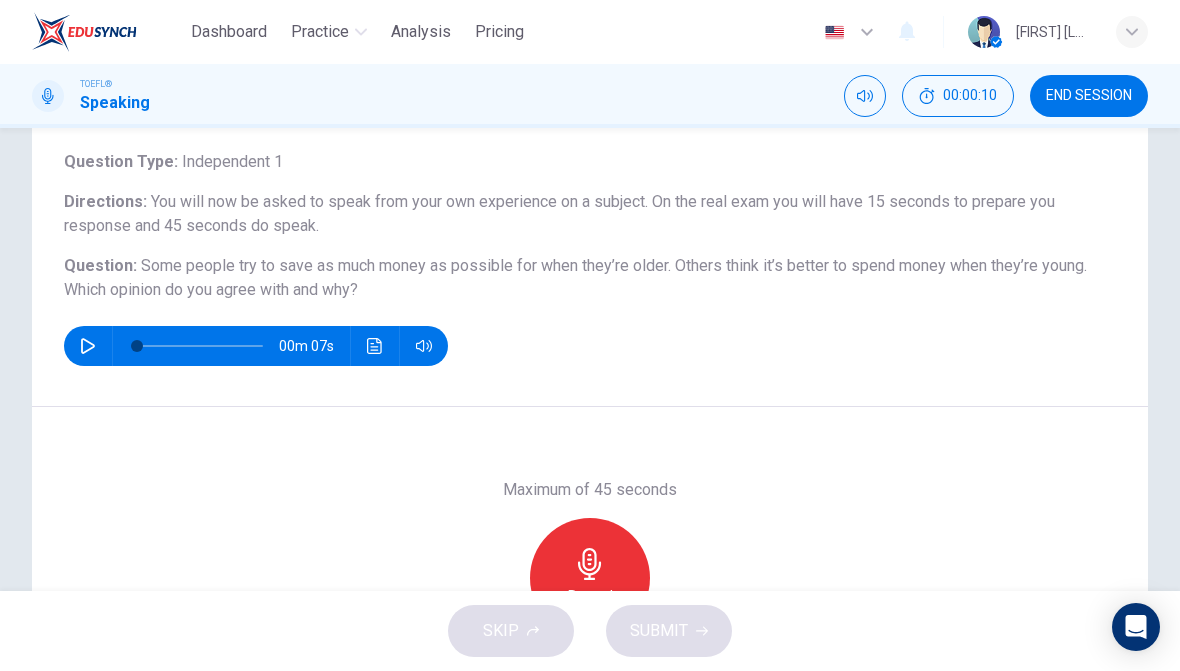 scroll, scrollTop: 115, scrollLeft: 0, axis: vertical 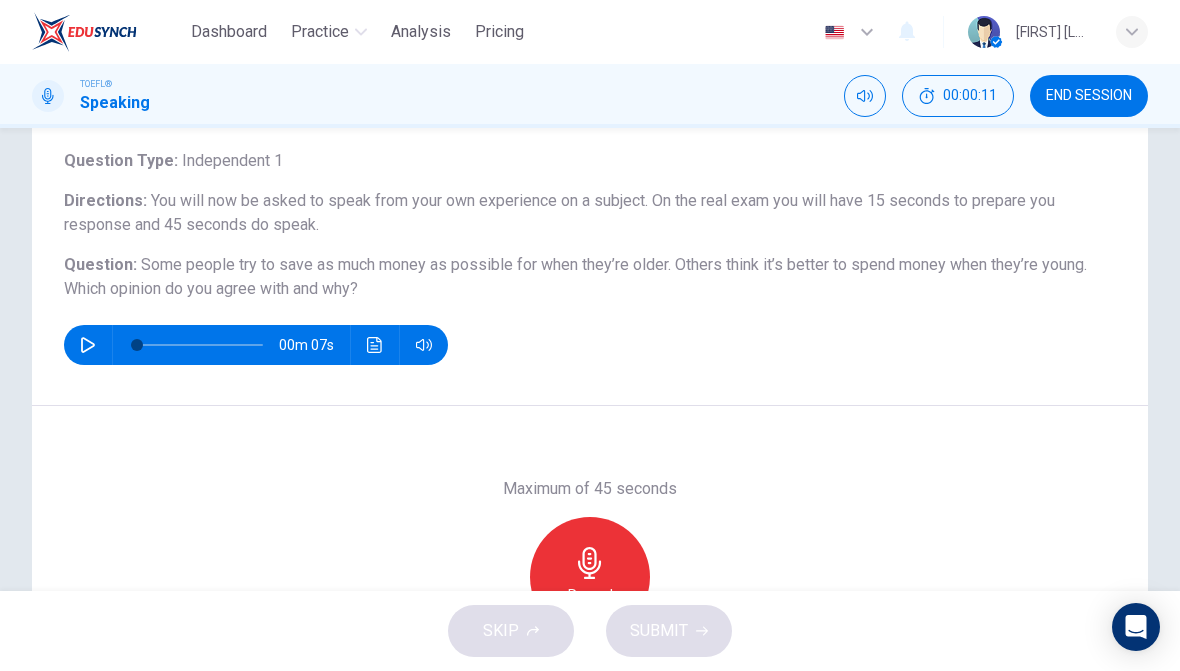 click 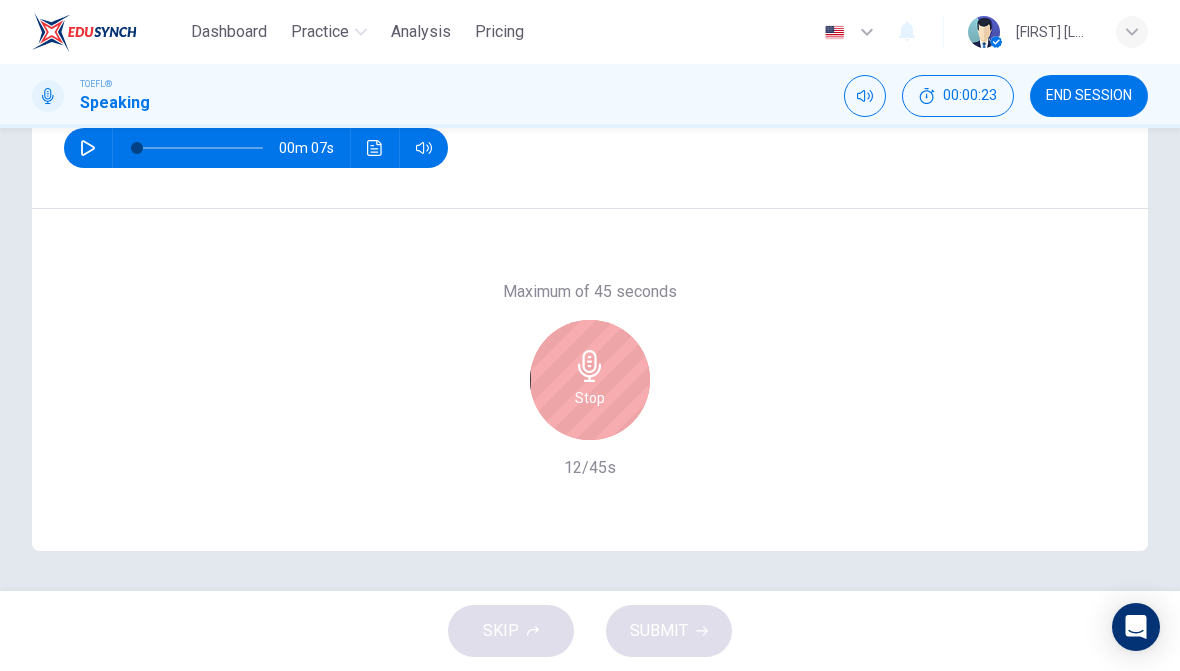 scroll, scrollTop: 312, scrollLeft: 0, axis: vertical 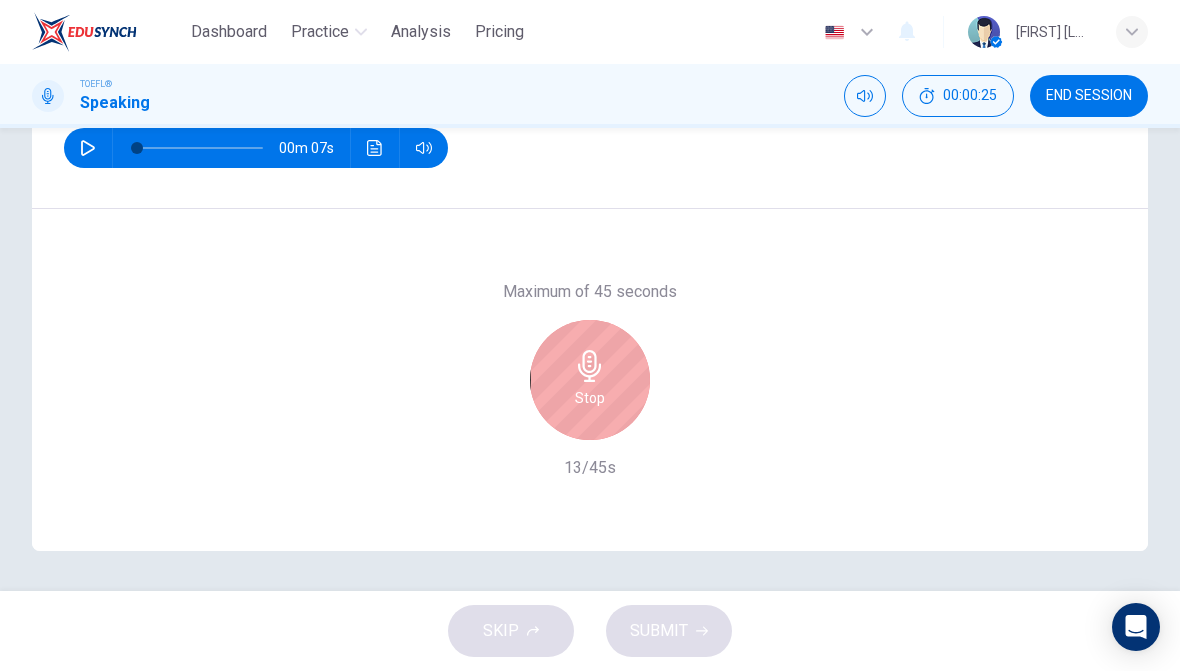 click 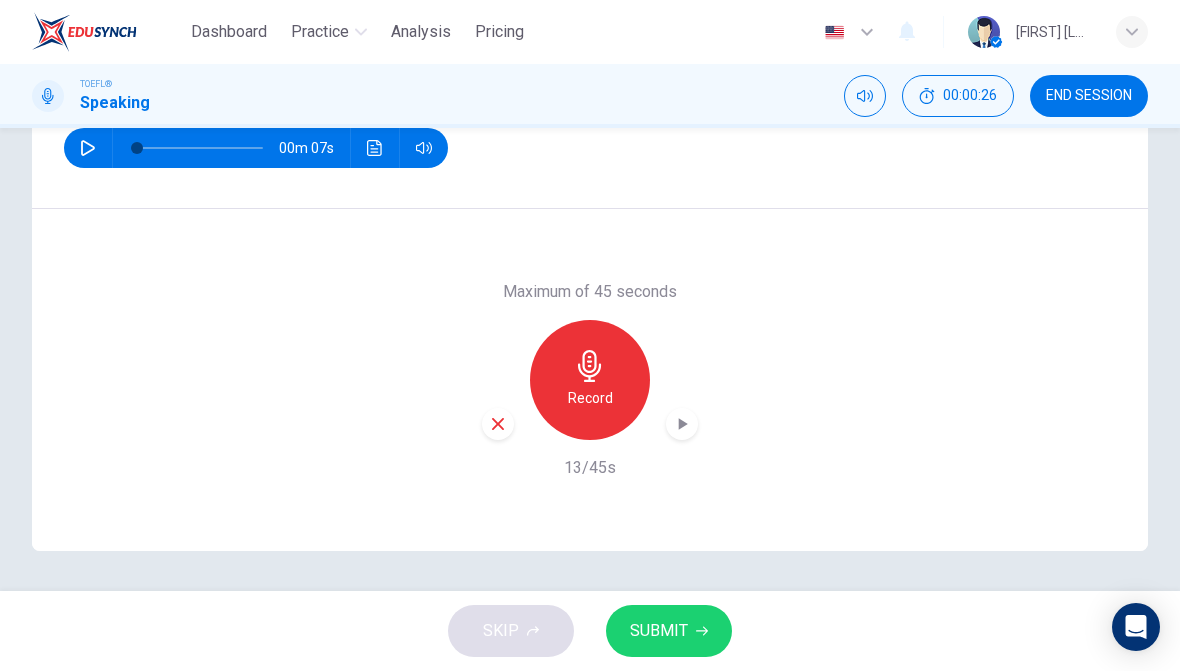 click at bounding box center [498, 424] 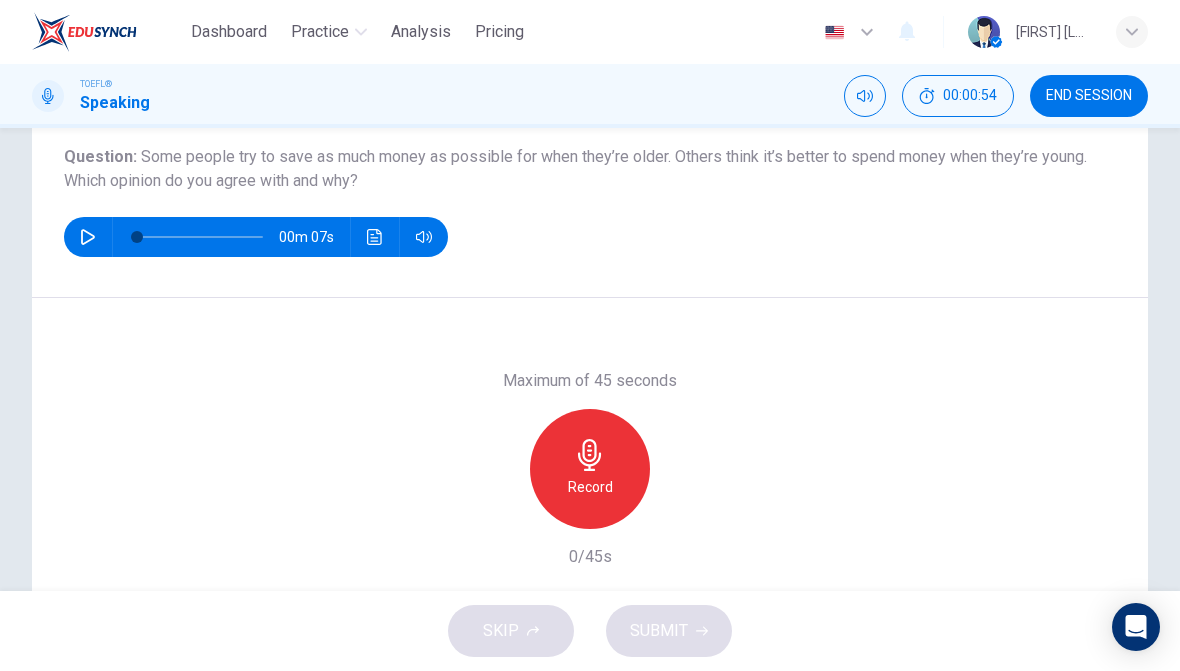 scroll, scrollTop: 224, scrollLeft: 0, axis: vertical 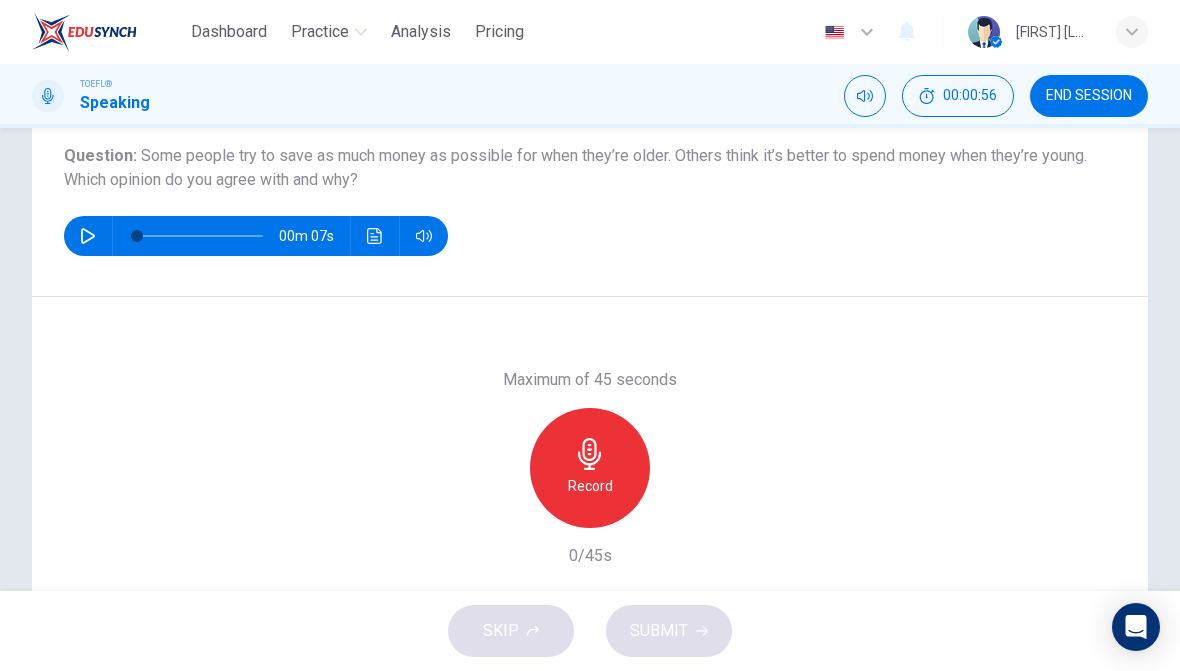 click on "Record" at bounding box center (590, 486) 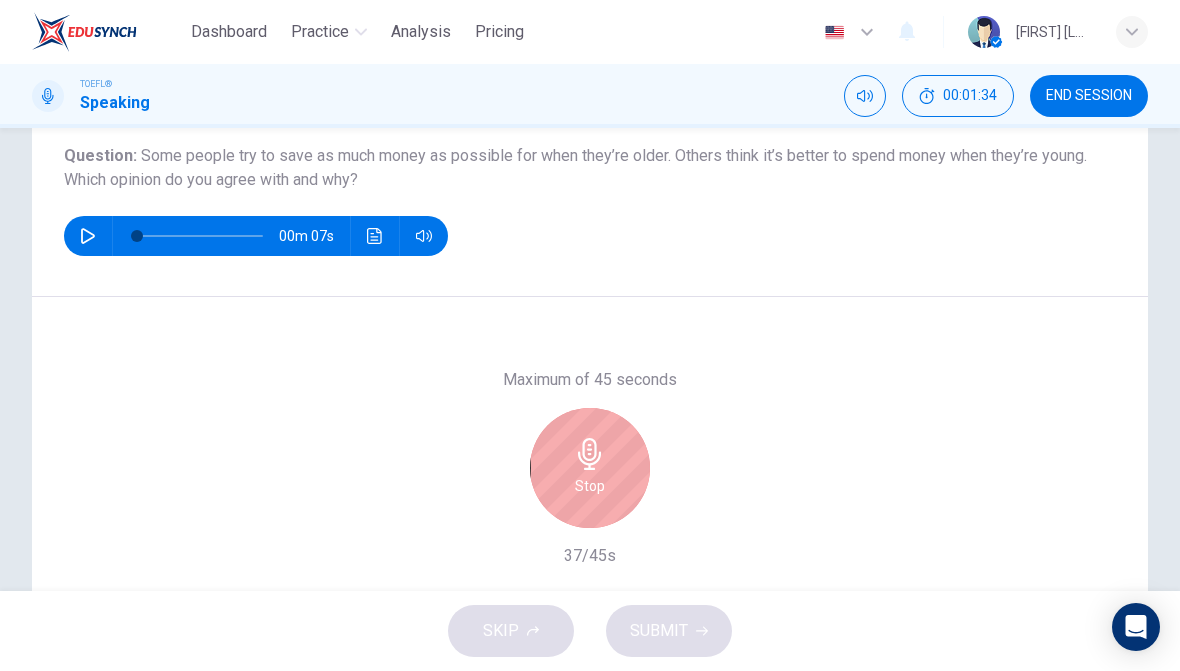 click 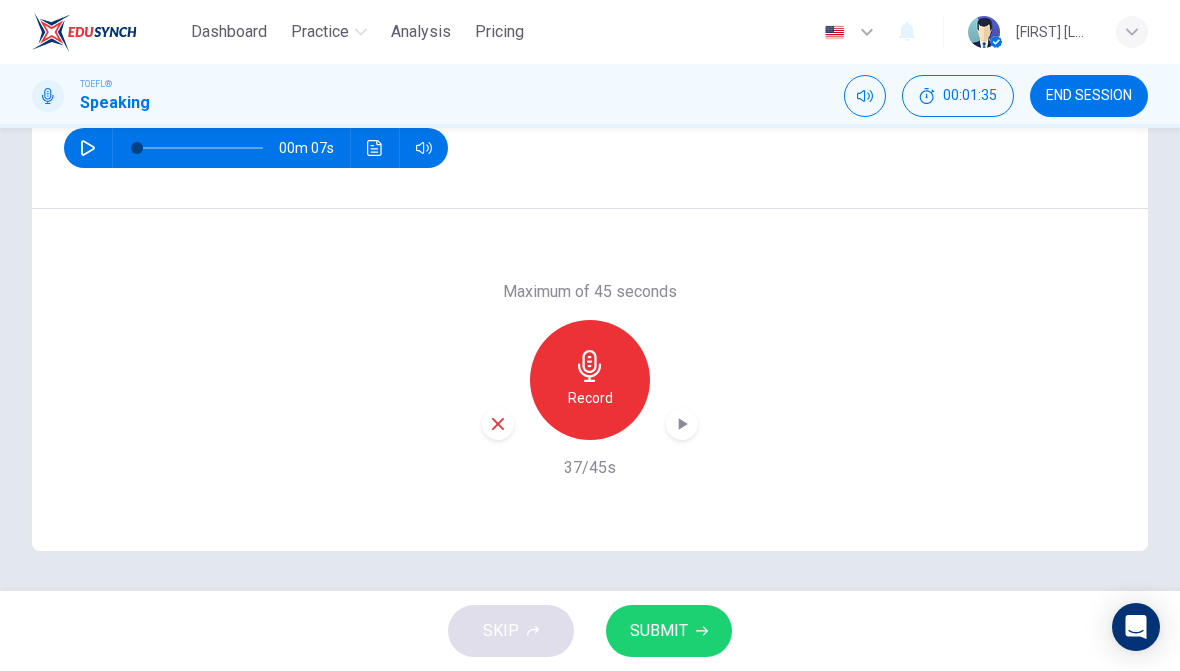 click on "SUBMIT" at bounding box center [659, 631] 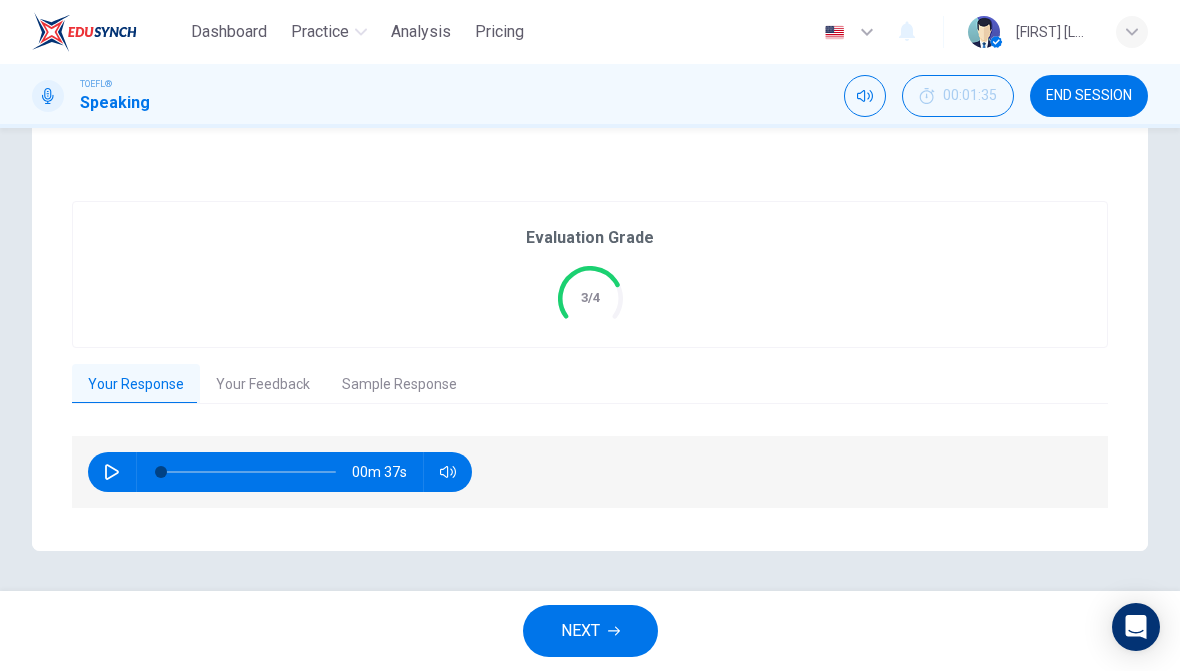 scroll, scrollTop: 358, scrollLeft: 0, axis: vertical 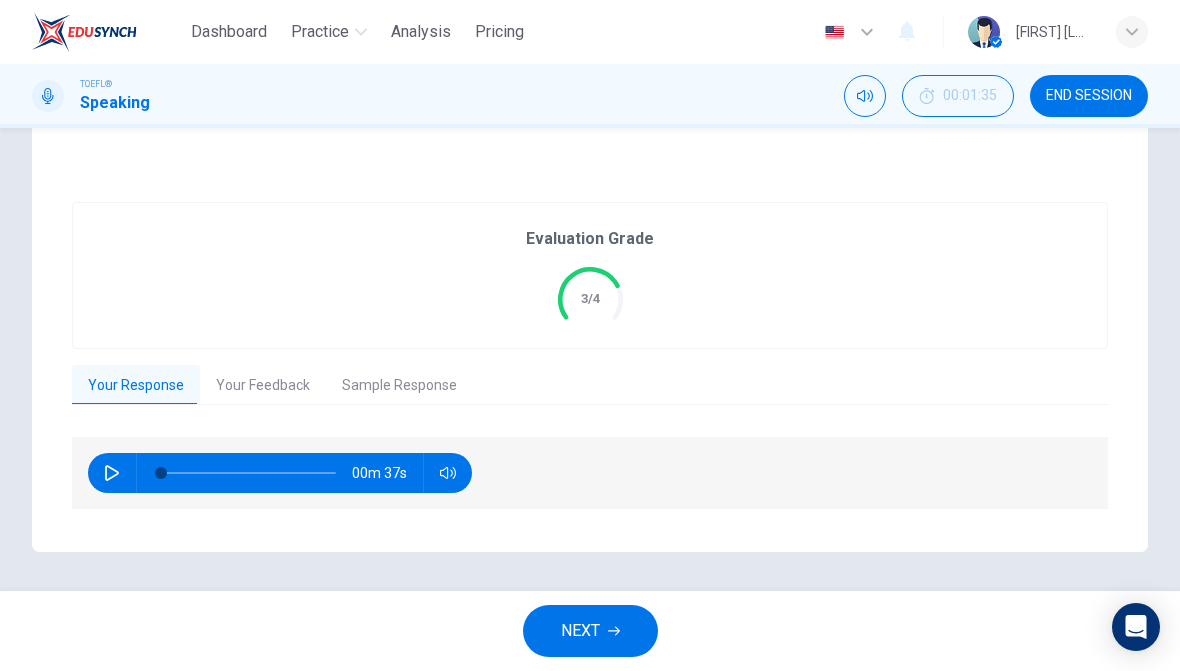 click 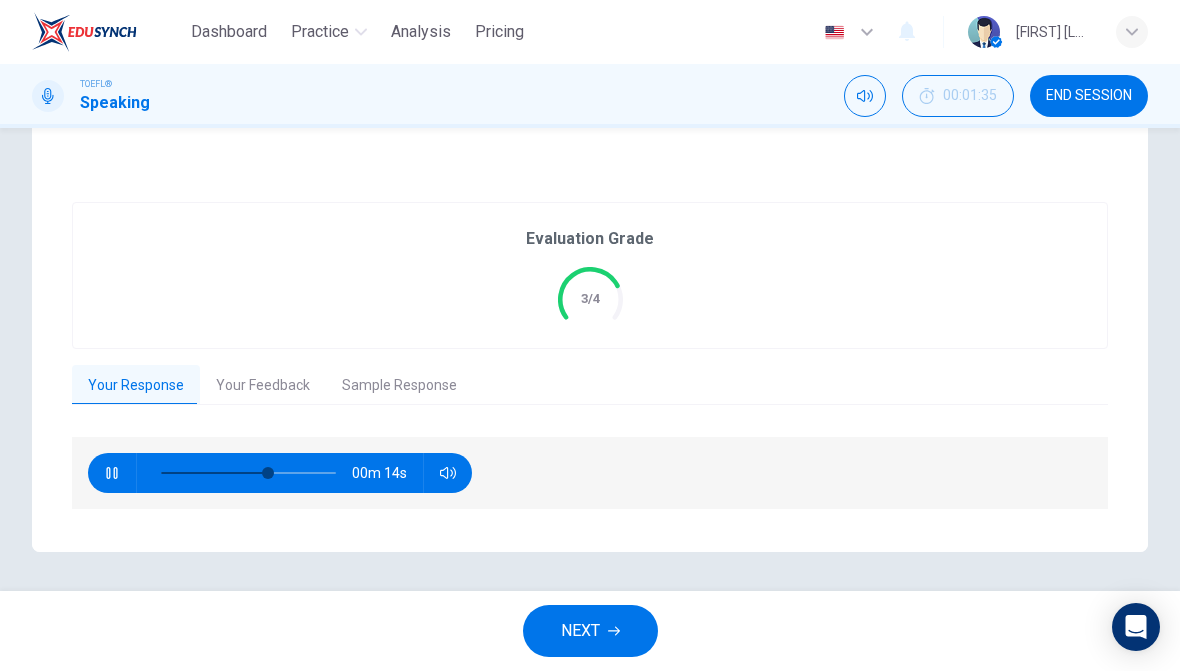 type on "64" 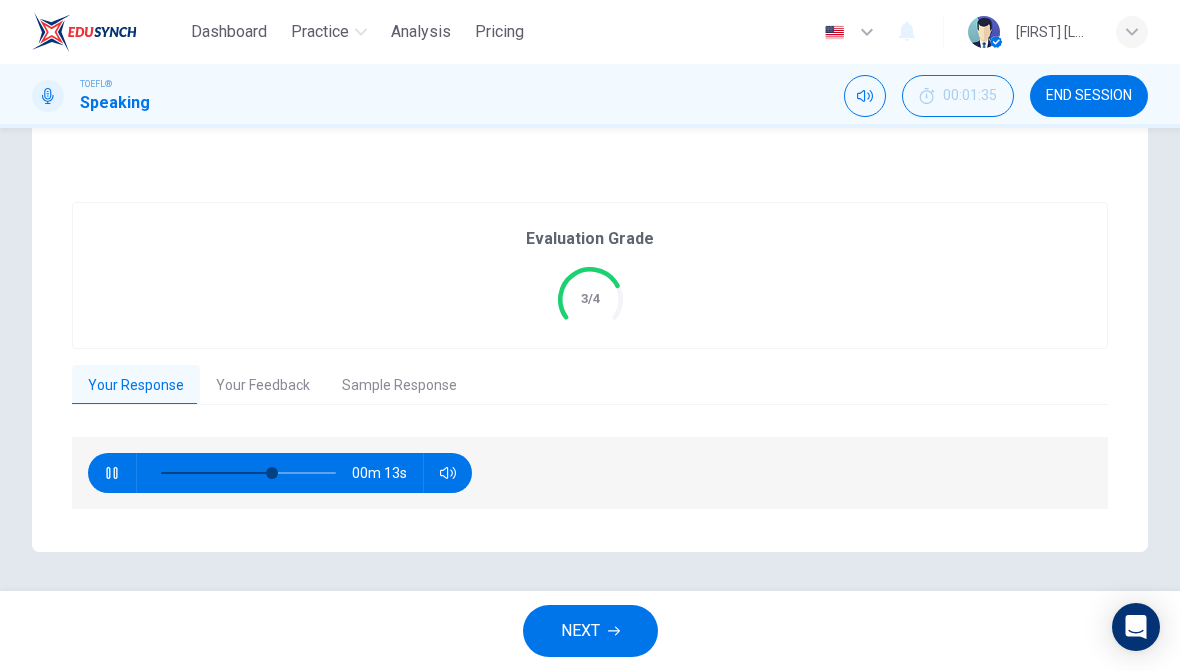 click on "Your Feedback" at bounding box center (263, 386) 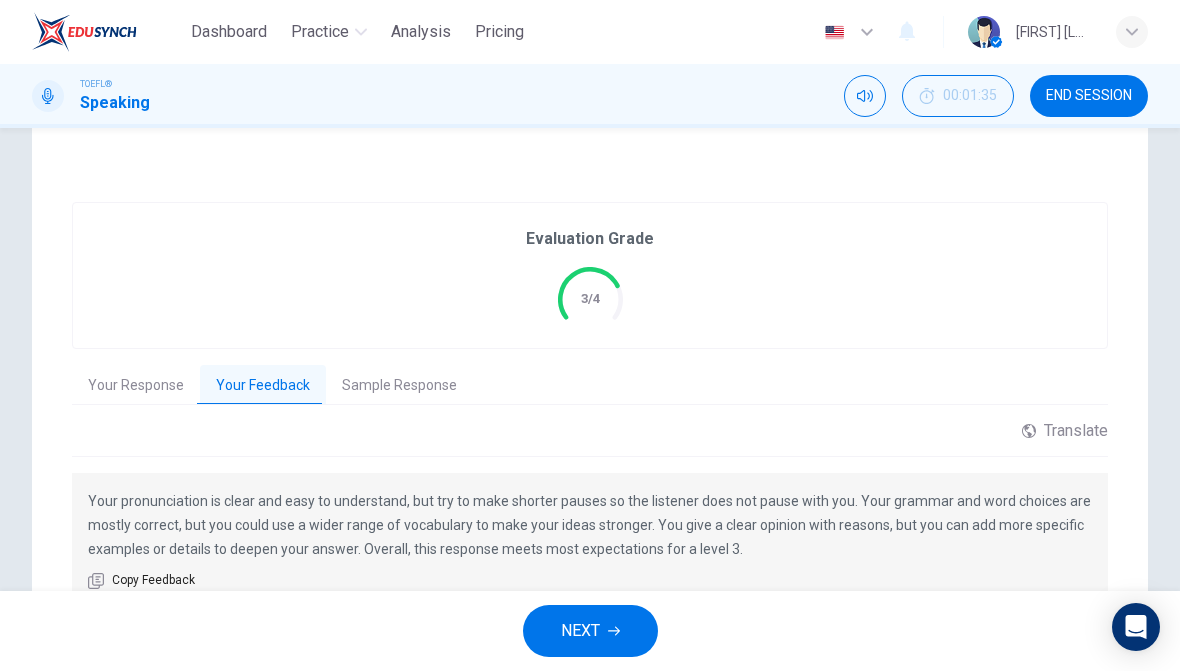 click on "NEXT" at bounding box center (590, 631) 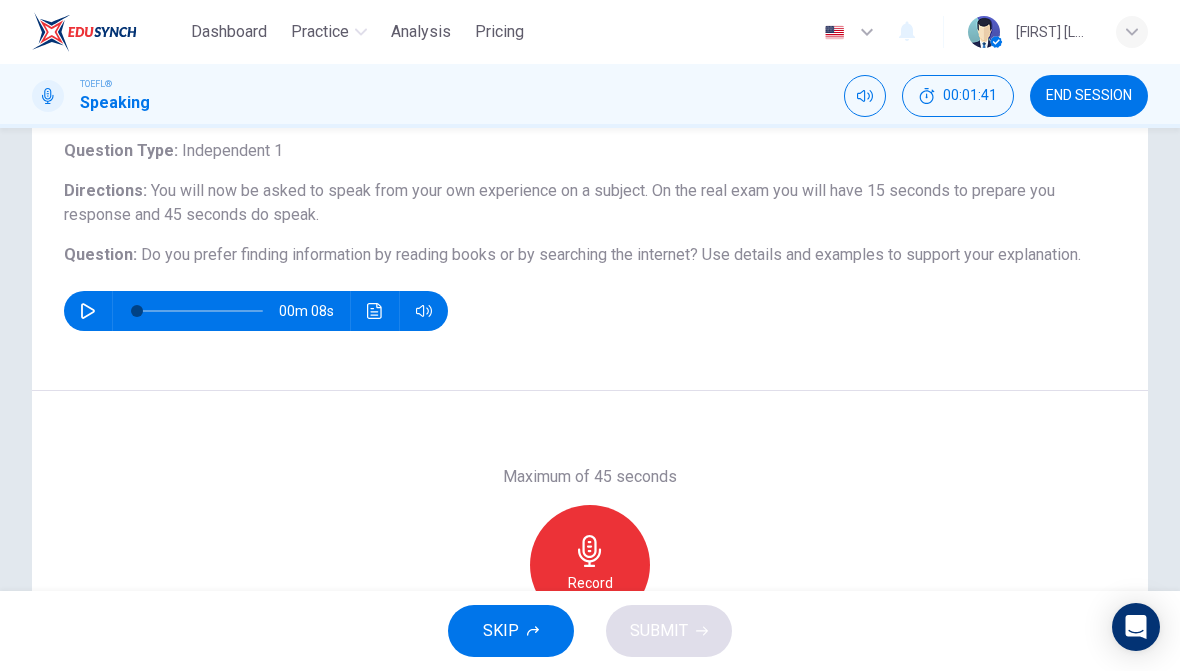scroll, scrollTop: 128, scrollLeft: 0, axis: vertical 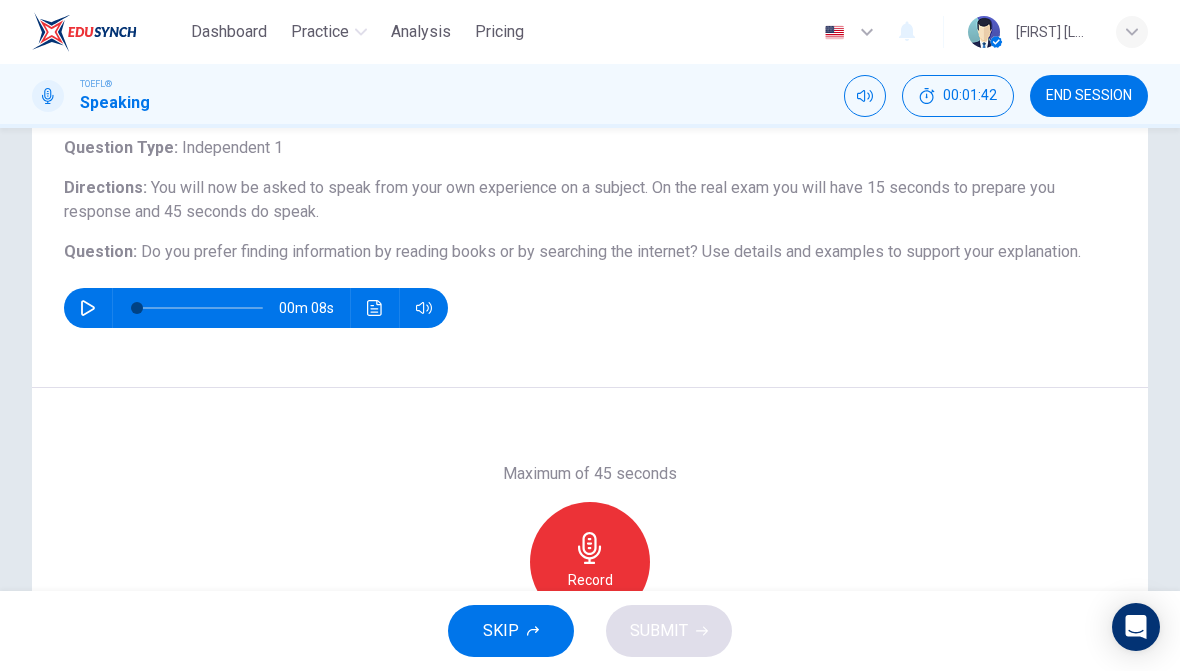 click on "Record" at bounding box center (590, 562) 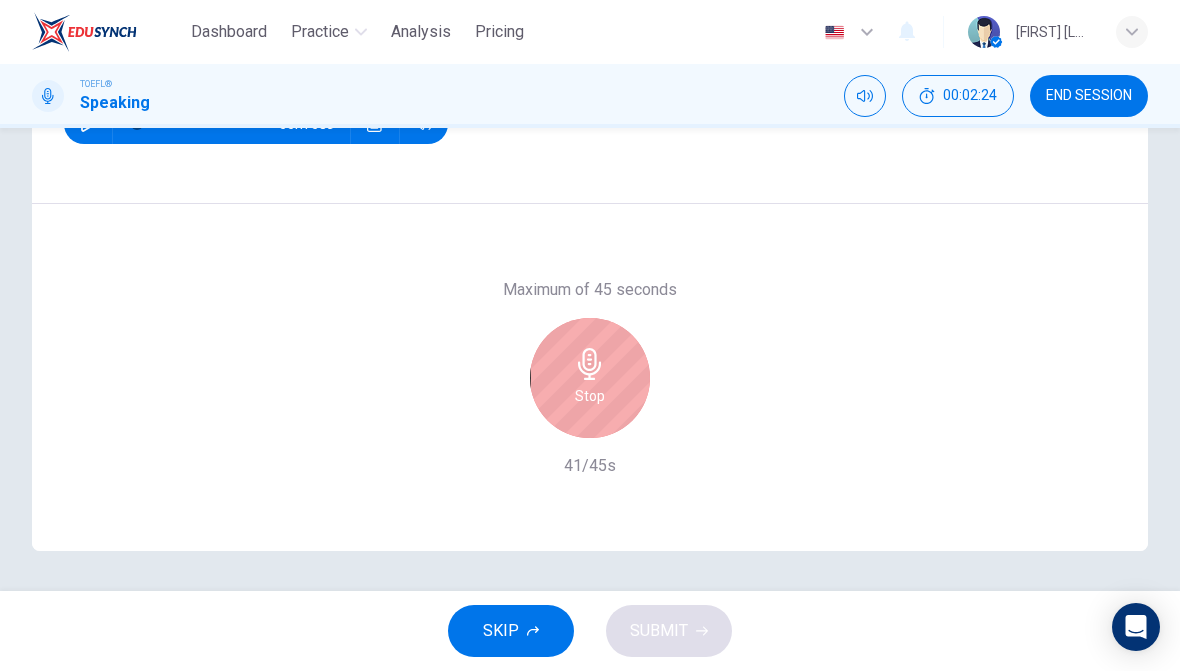 scroll, scrollTop: 312, scrollLeft: 0, axis: vertical 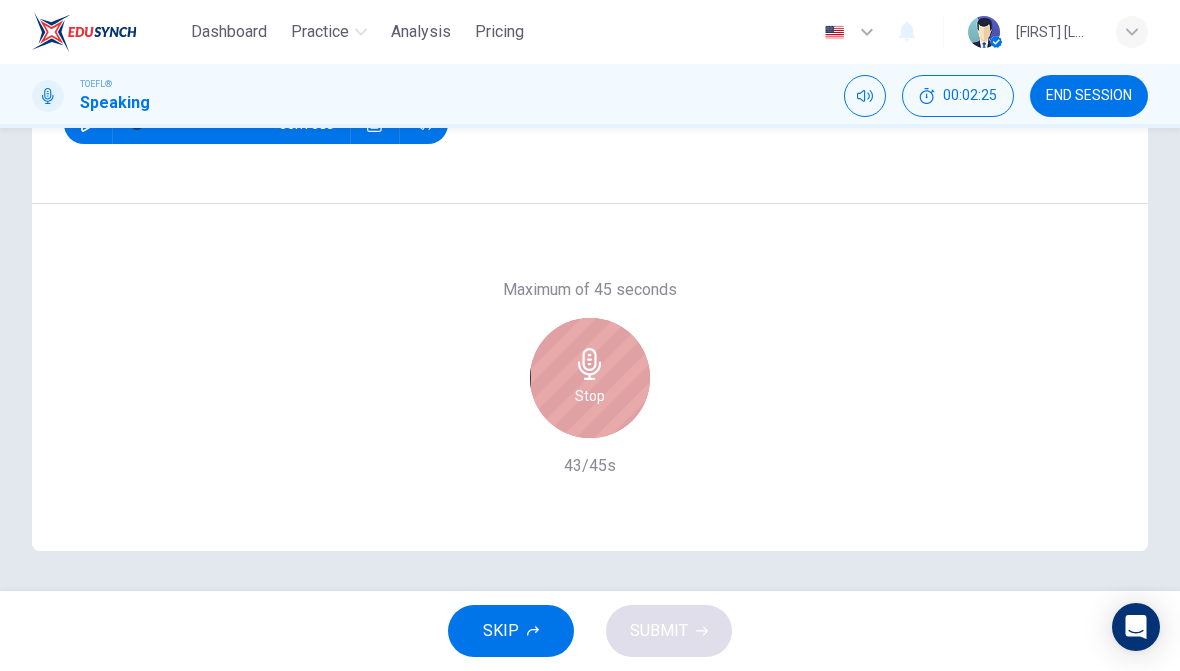 click on "Stop" at bounding box center [590, 378] 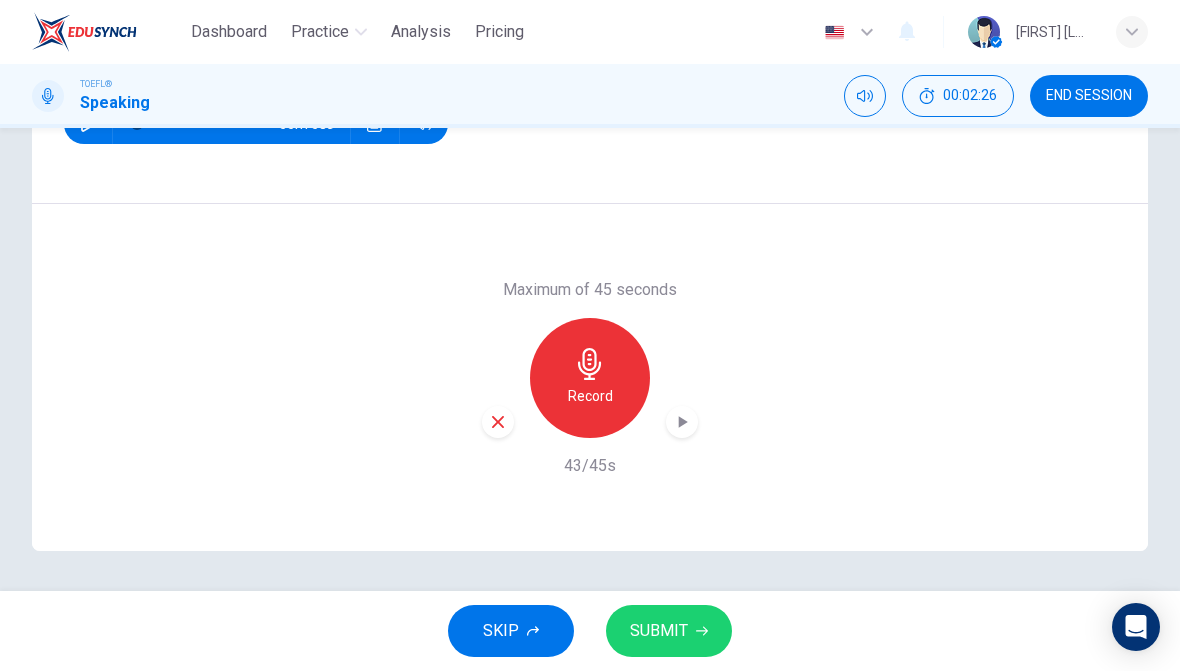 click on "SUBMIT" at bounding box center (669, 631) 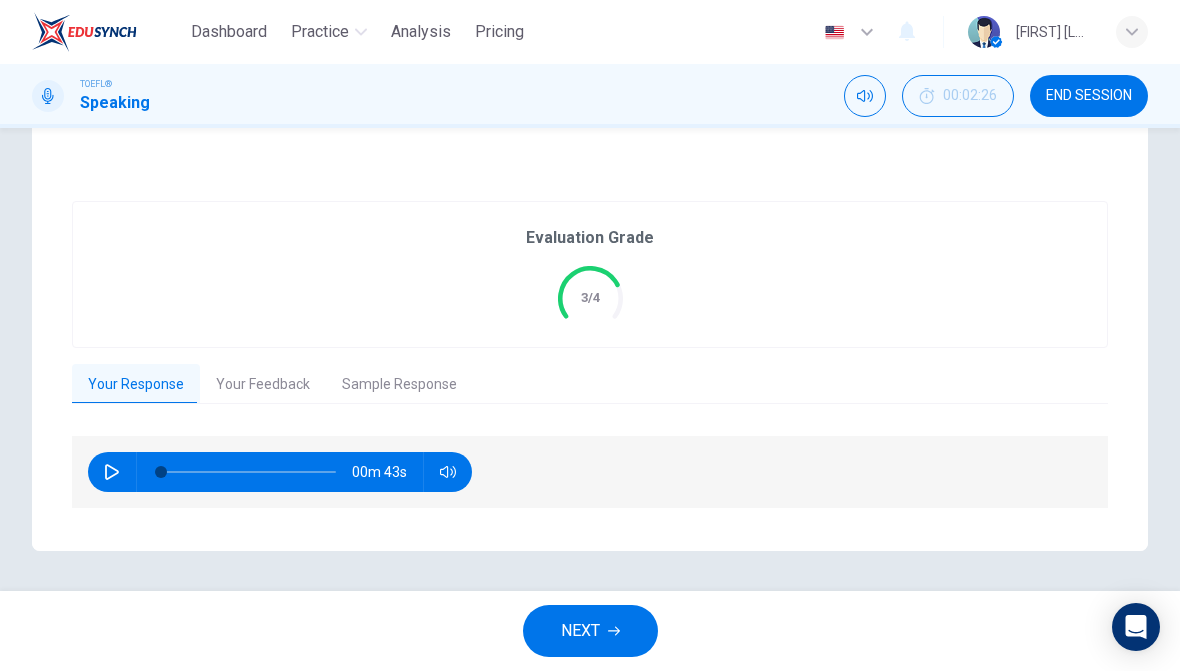 scroll, scrollTop: 334, scrollLeft: 0, axis: vertical 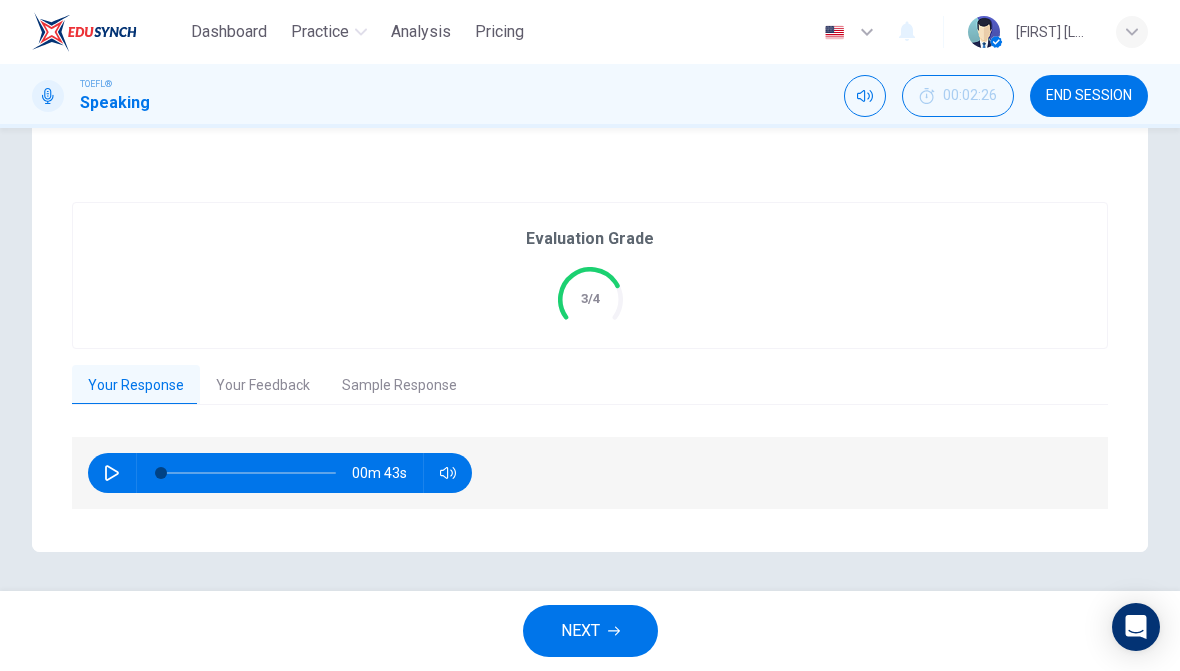 click on "Your Feedback" at bounding box center [263, 386] 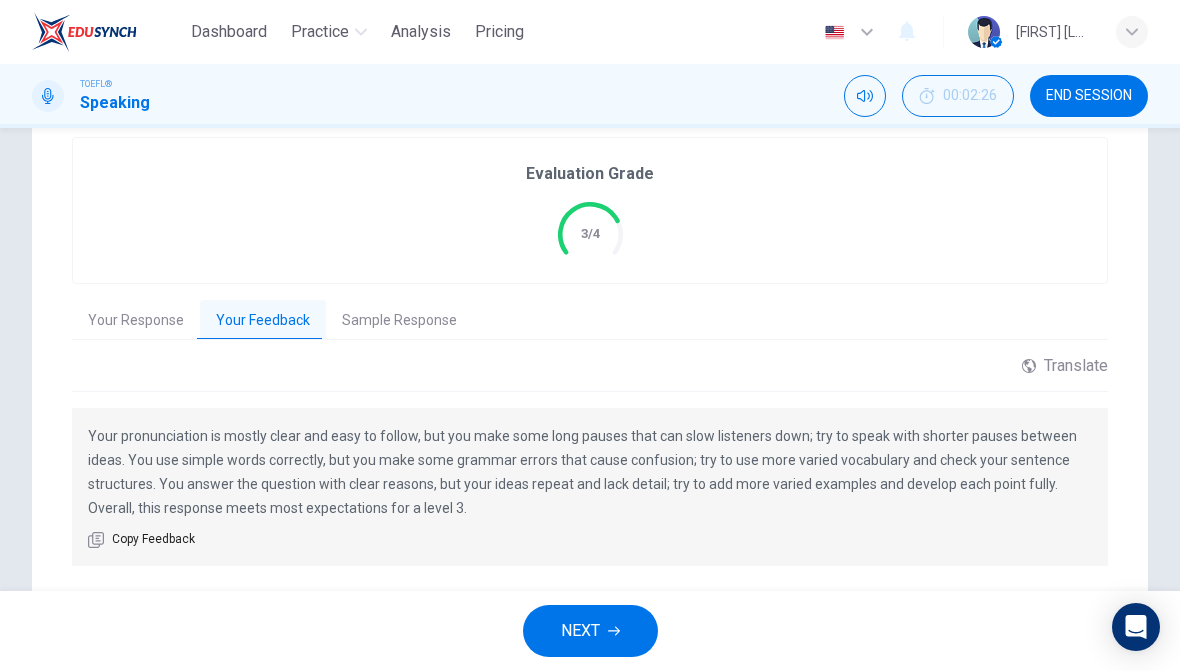 scroll, scrollTop: 400, scrollLeft: 0, axis: vertical 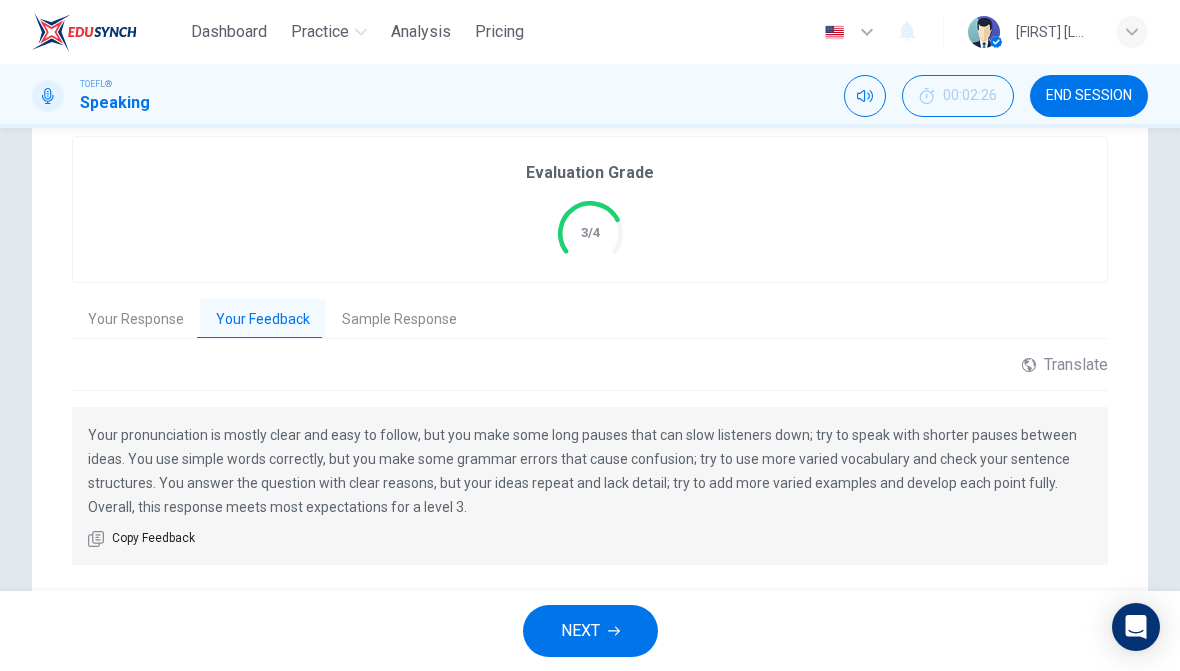 click on "NEXT" at bounding box center (590, 631) 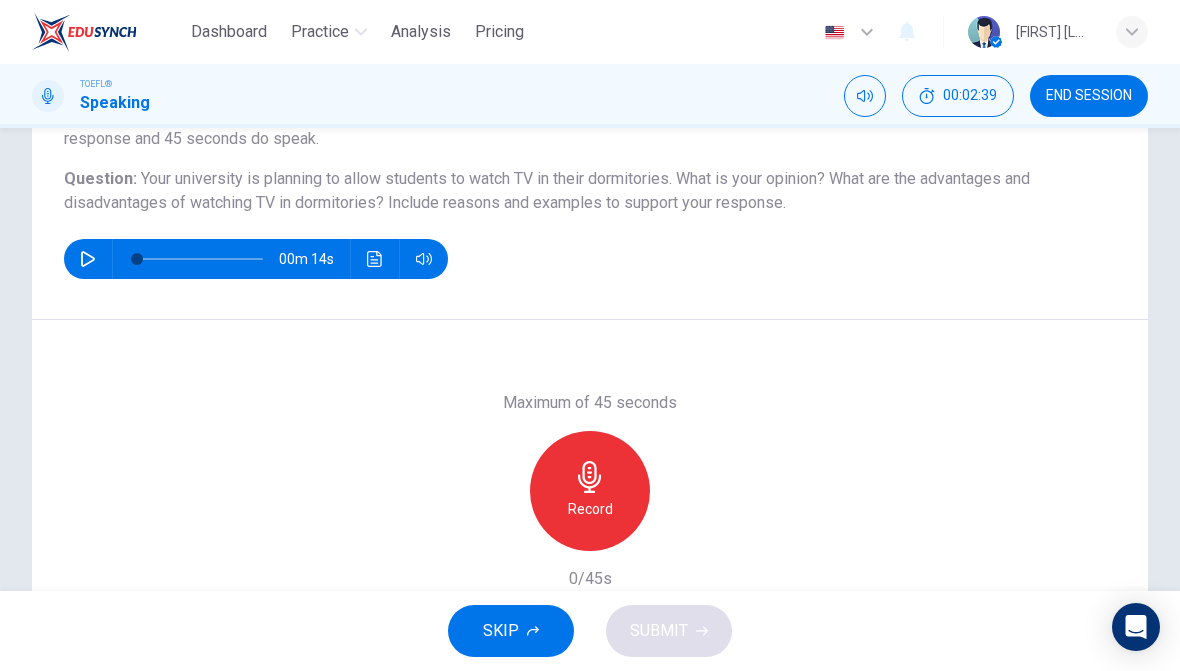 scroll, scrollTop: 202, scrollLeft: 0, axis: vertical 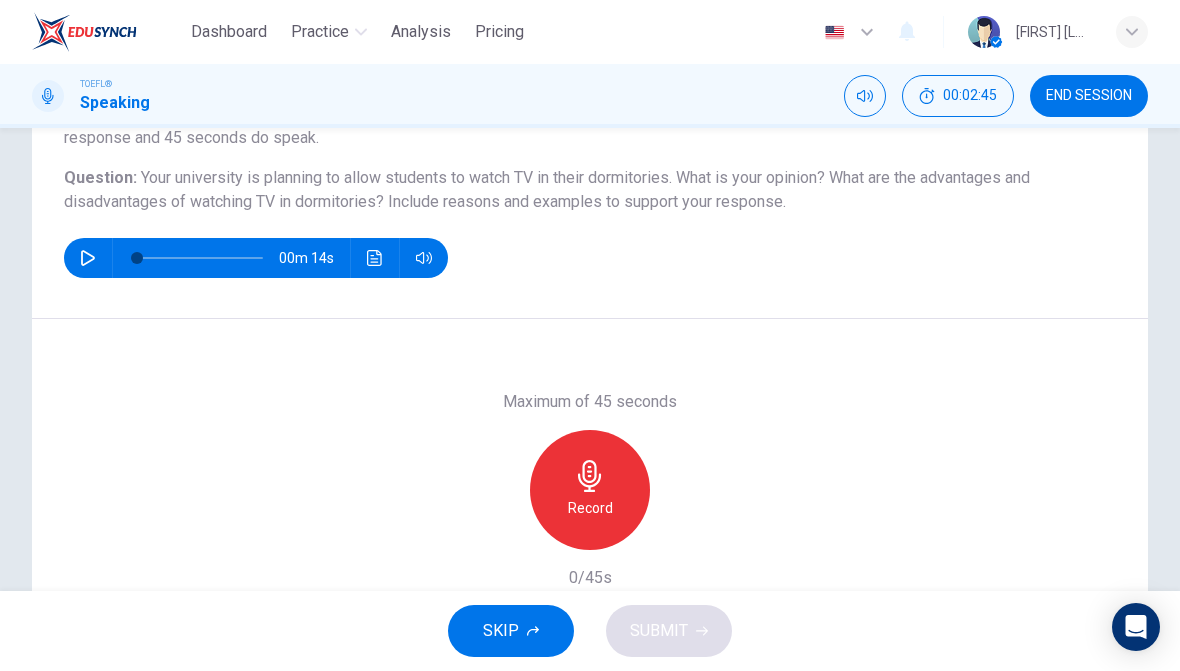 click 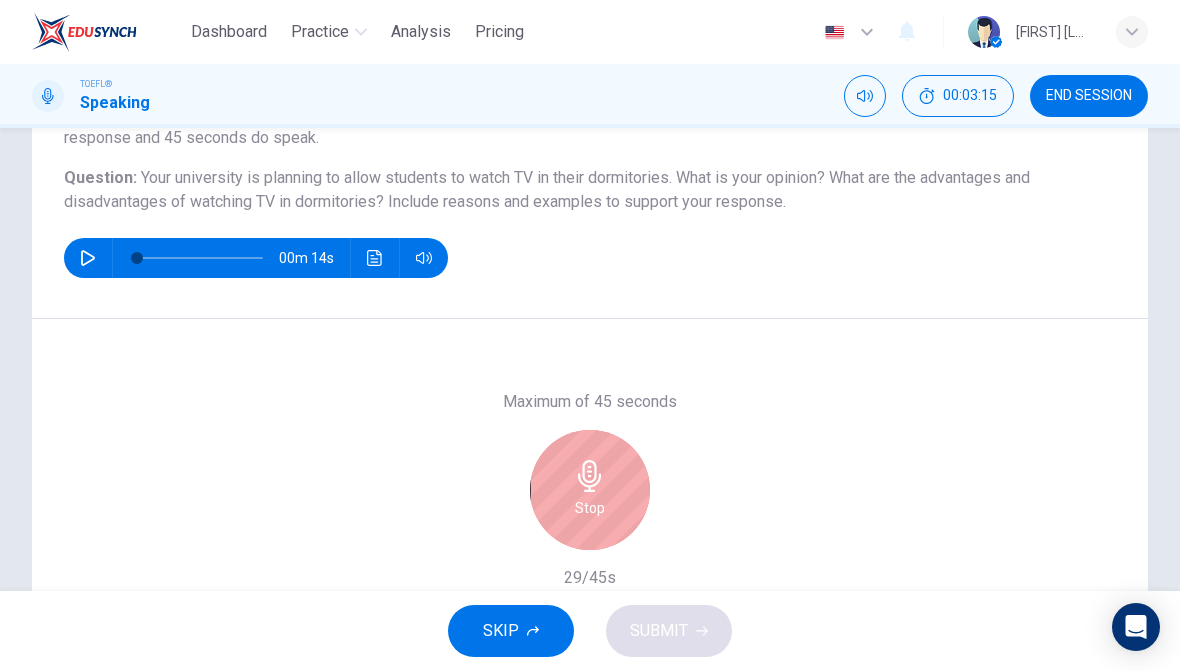 click on "Stop" at bounding box center [590, 490] 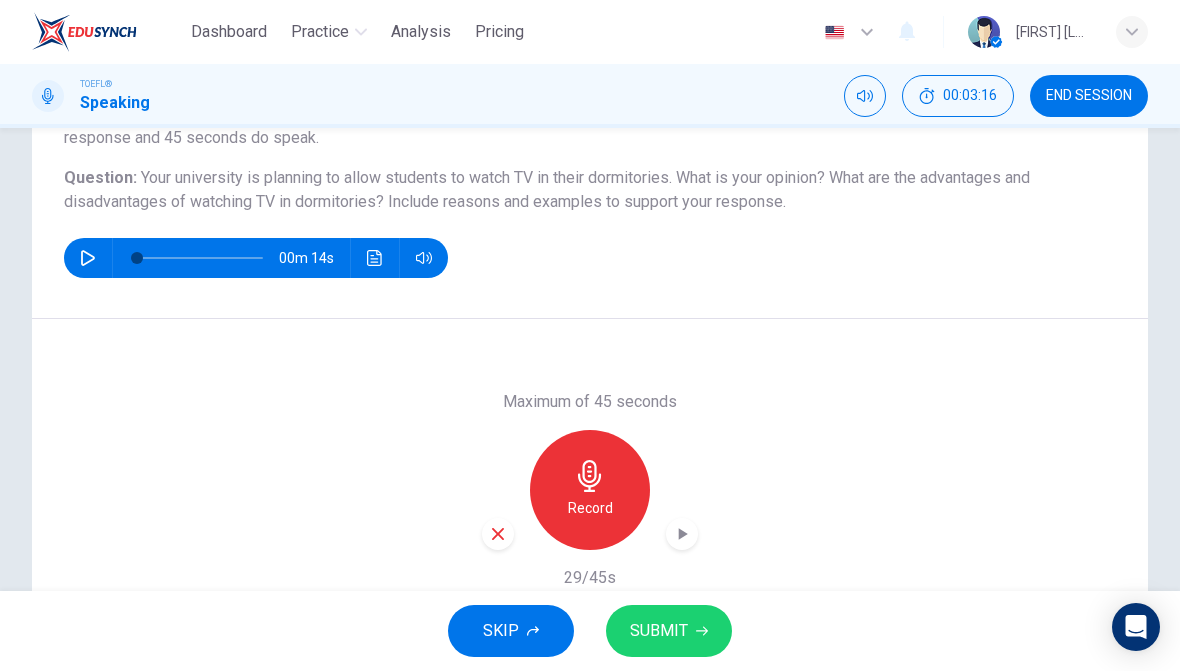 click on "SUBMIT" at bounding box center (669, 631) 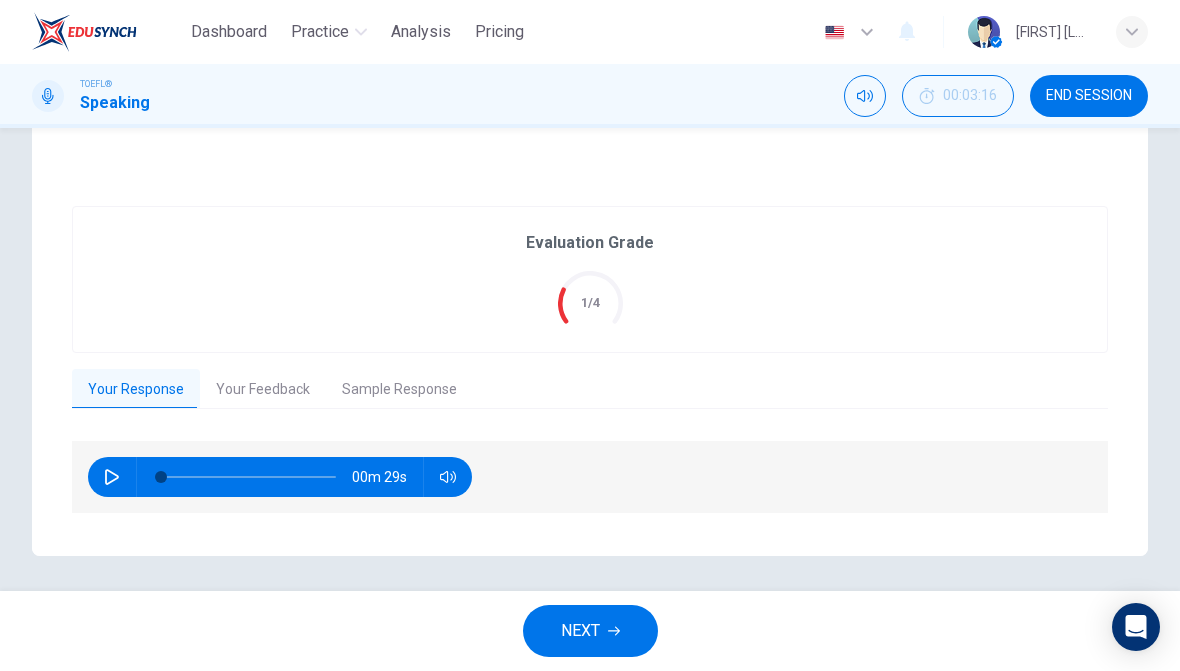 scroll, scrollTop: 352, scrollLeft: 0, axis: vertical 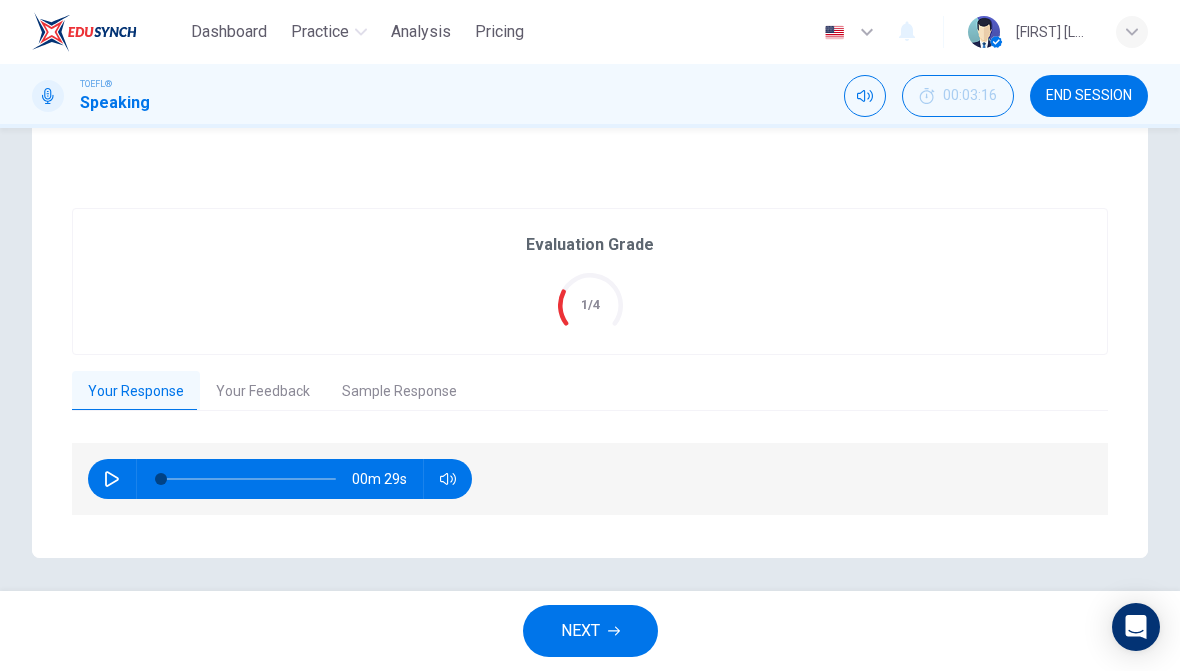 click on "Your Feedback" at bounding box center (263, 392) 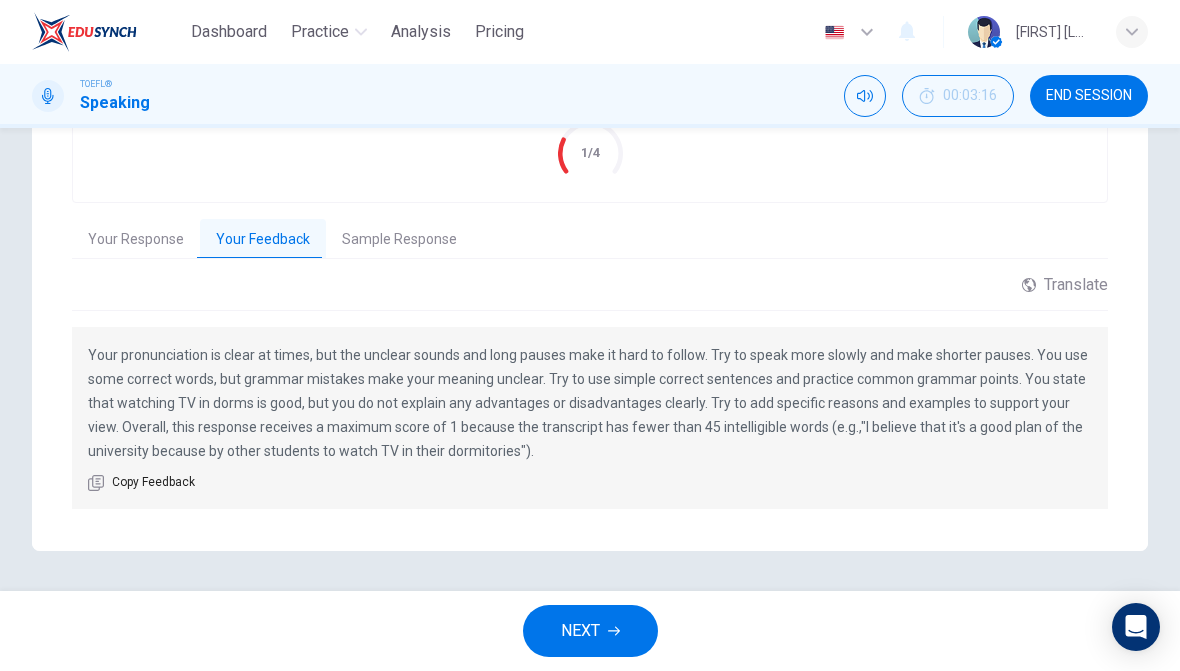 scroll, scrollTop: 504, scrollLeft: 0, axis: vertical 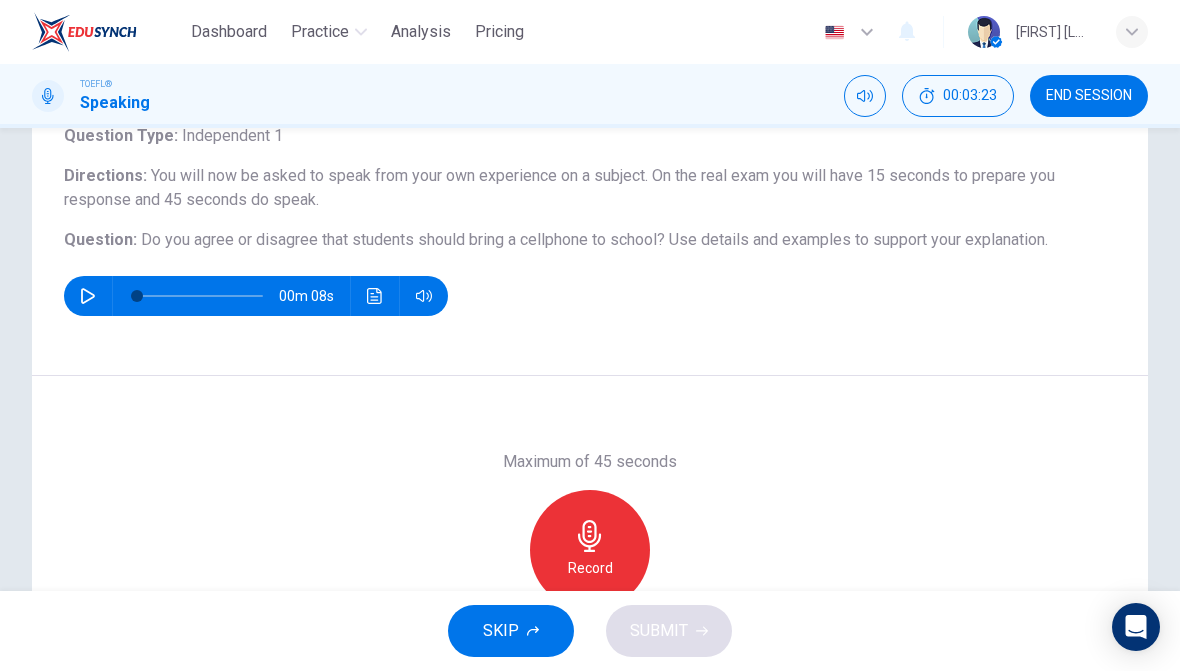 click on "Record" at bounding box center [590, 550] 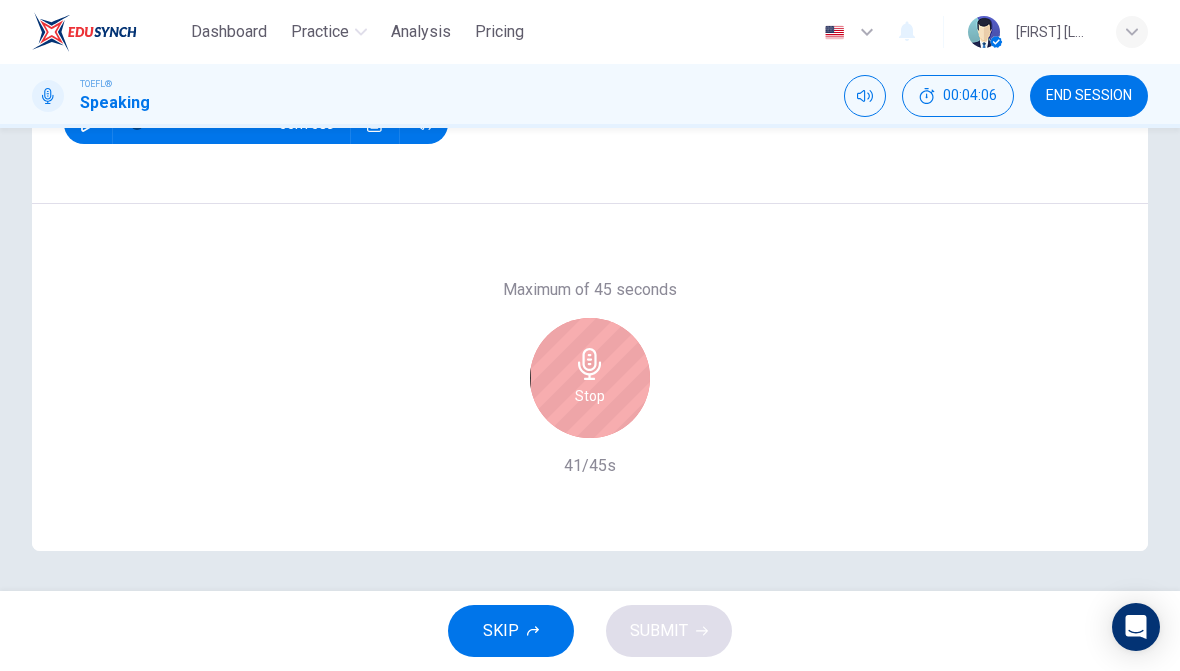 scroll, scrollTop: 312, scrollLeft: 0, axis: vertical 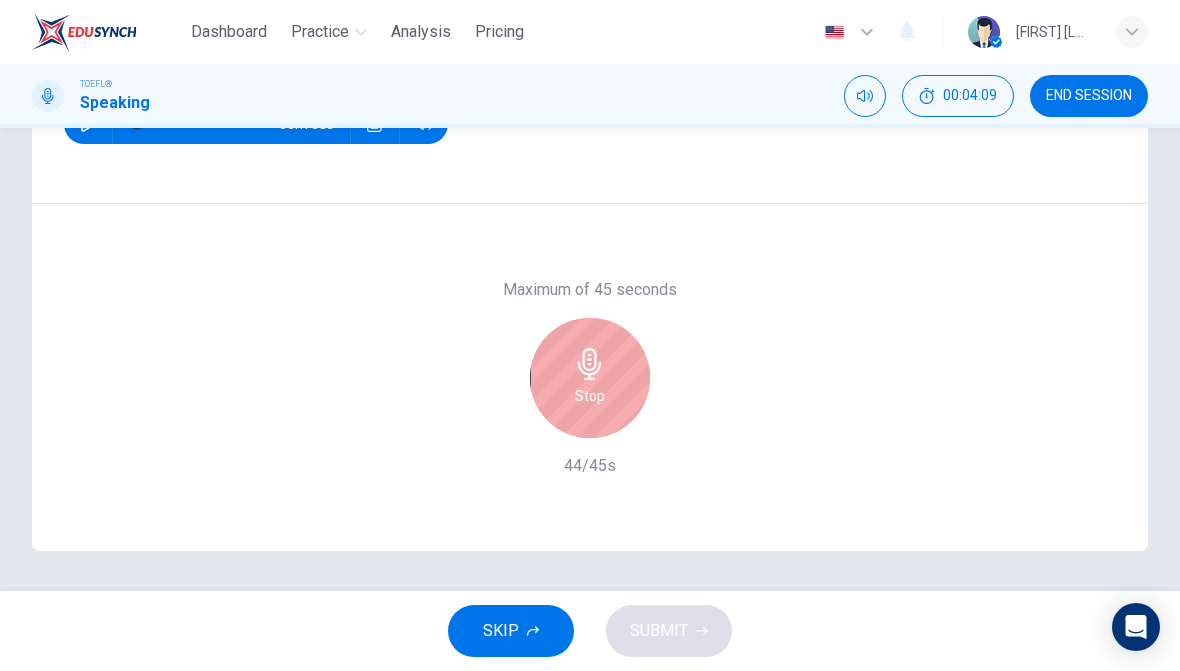 click on "Stop" at bounding box center [590, 378] 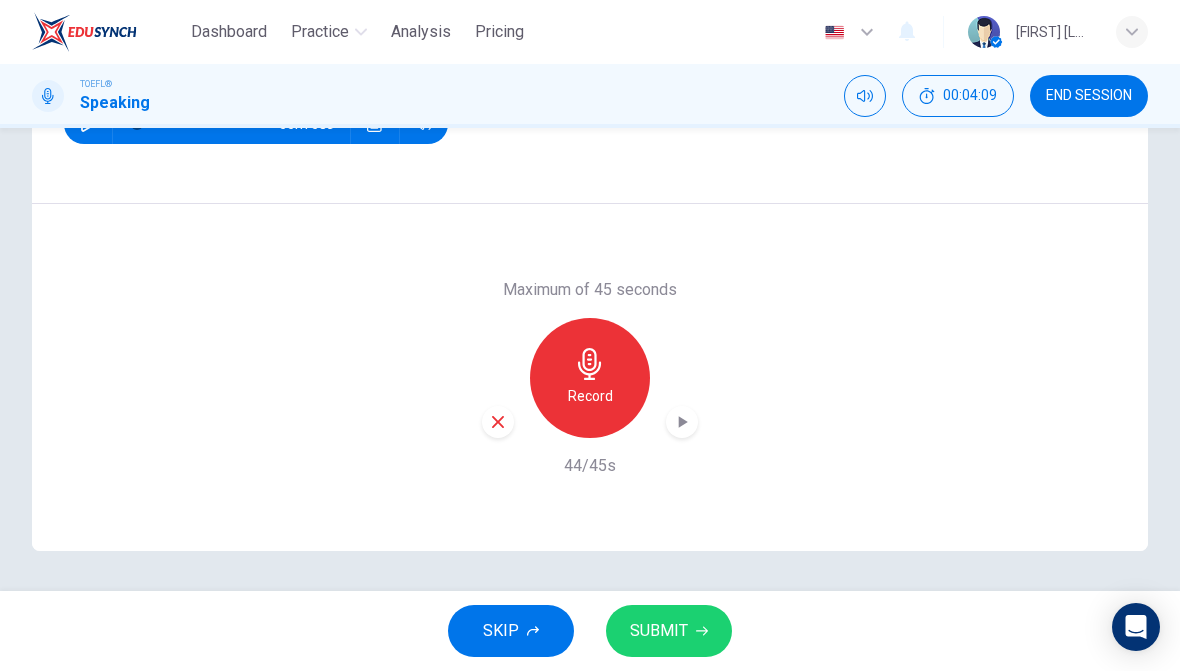 click on "SUBMIT" at bounding box center (669, 631) 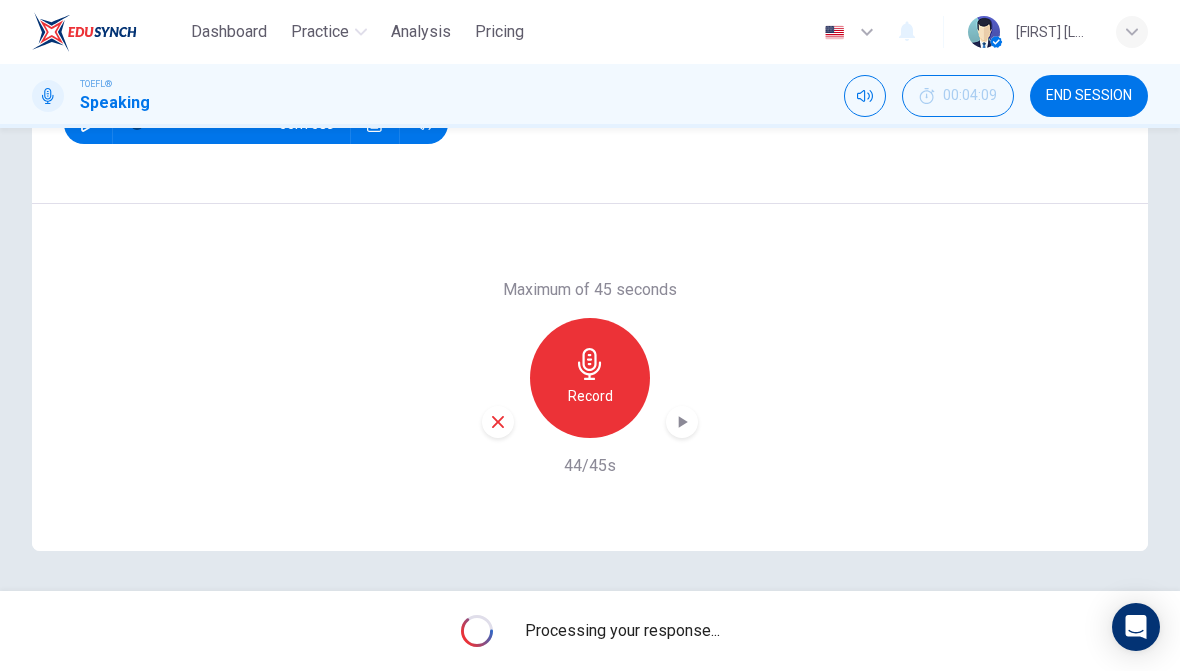 scroll, scrollTop: 312, scrollLeft: 0, axis: vertical 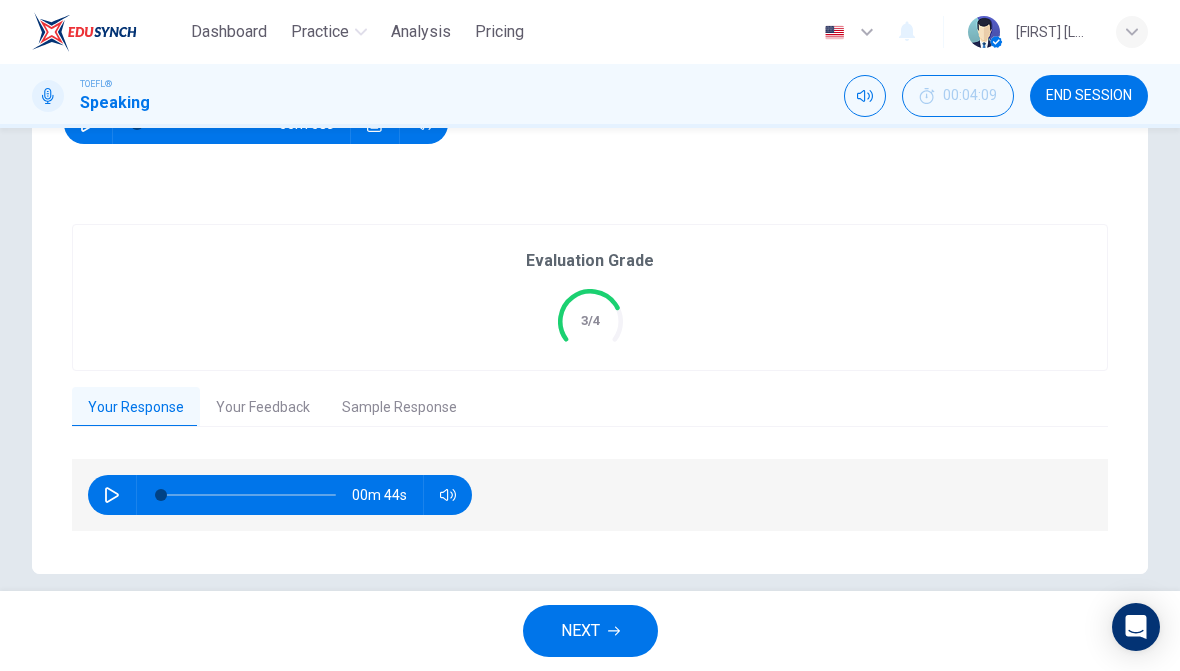 click on "Your Feedback" at bounding box center (263, 408) 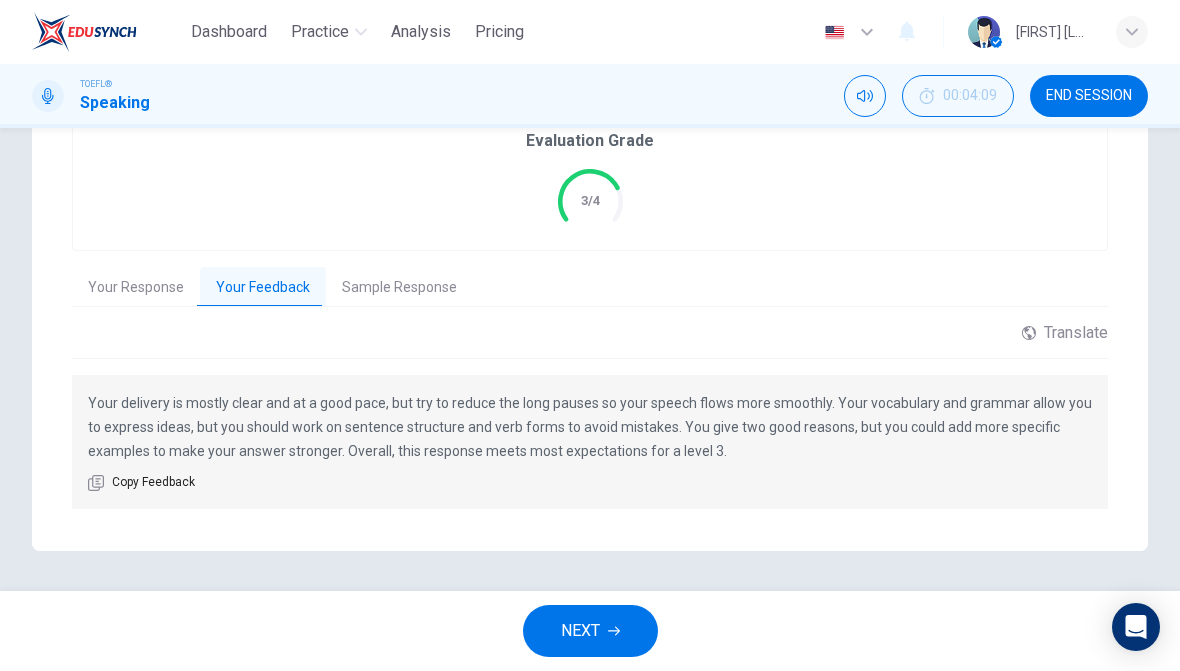 scroll, scrollTop: 431, scrollLeft: 0, axis: vertical 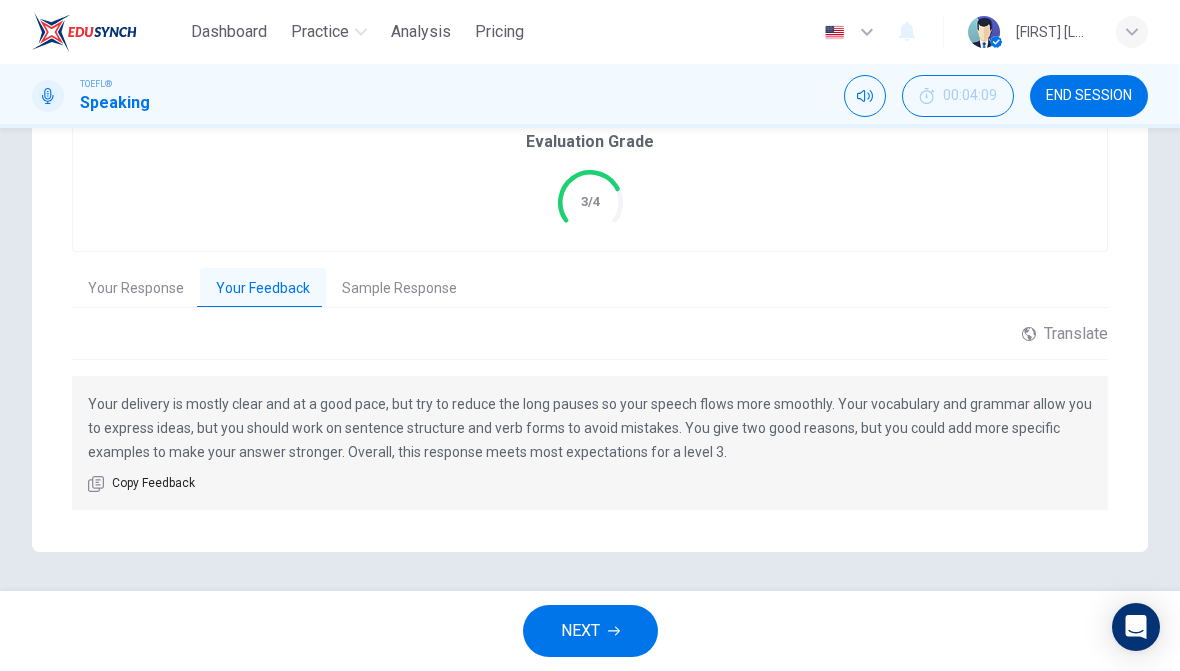click on "NEXT" at bounding box center [590, 631] 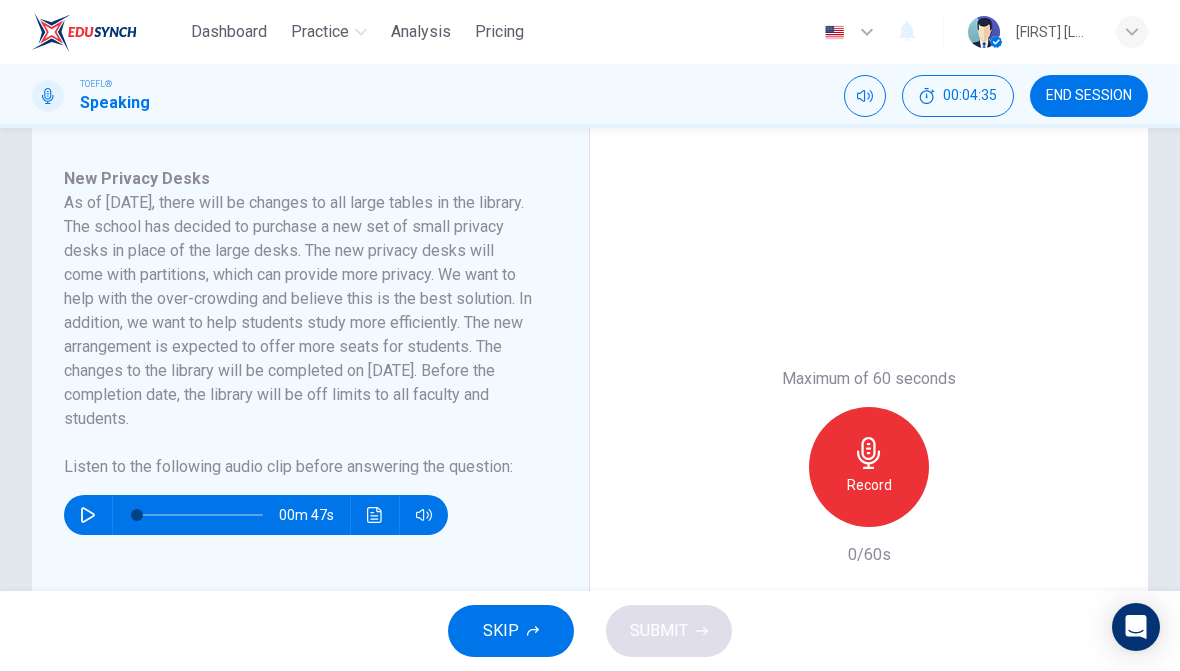 scroll, scrollTop: 328, scrollLeft: 0, axis: vertical 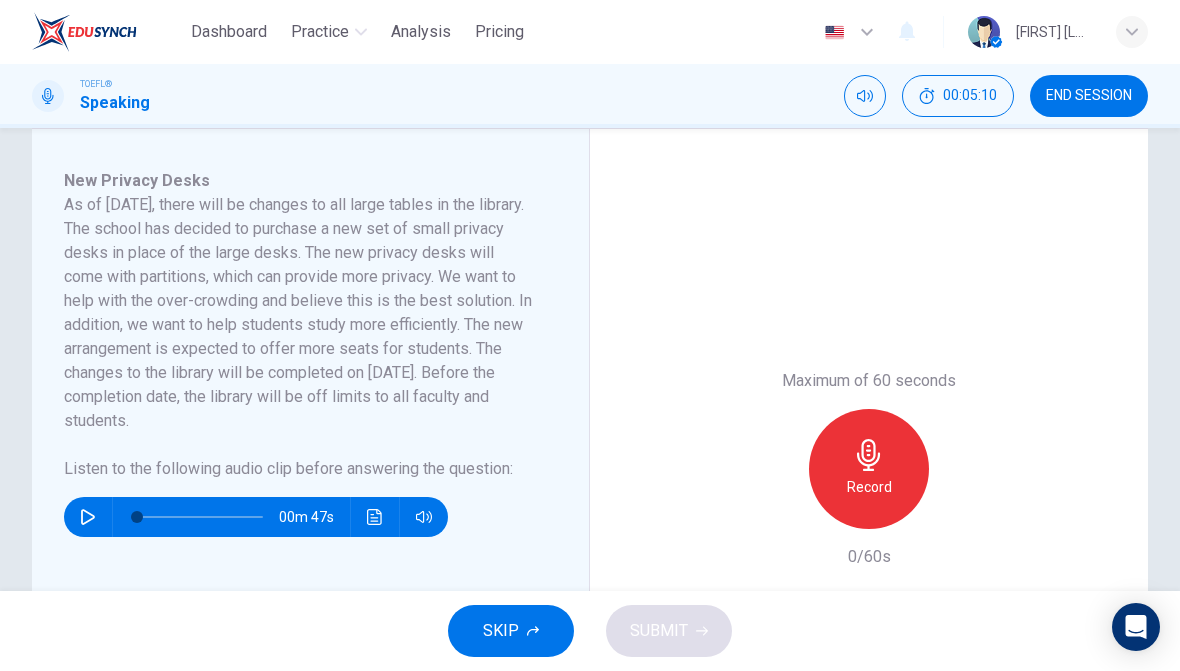 click 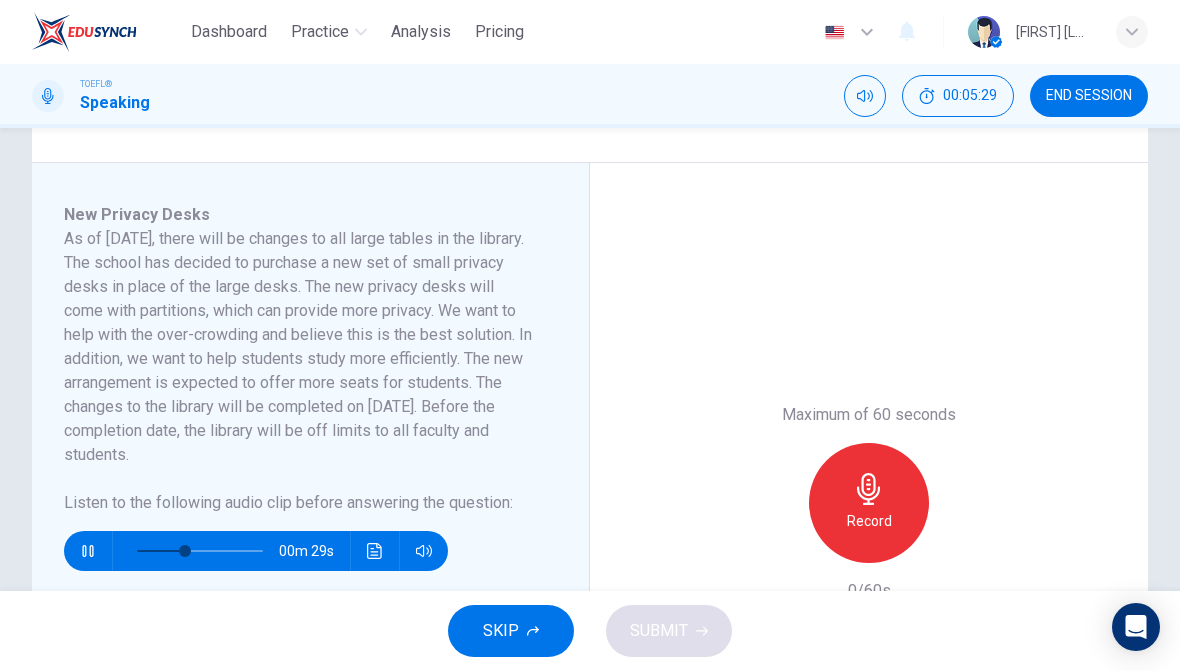 scroll, scrollTop: 295, scrollLeft: 0, axis: vertical 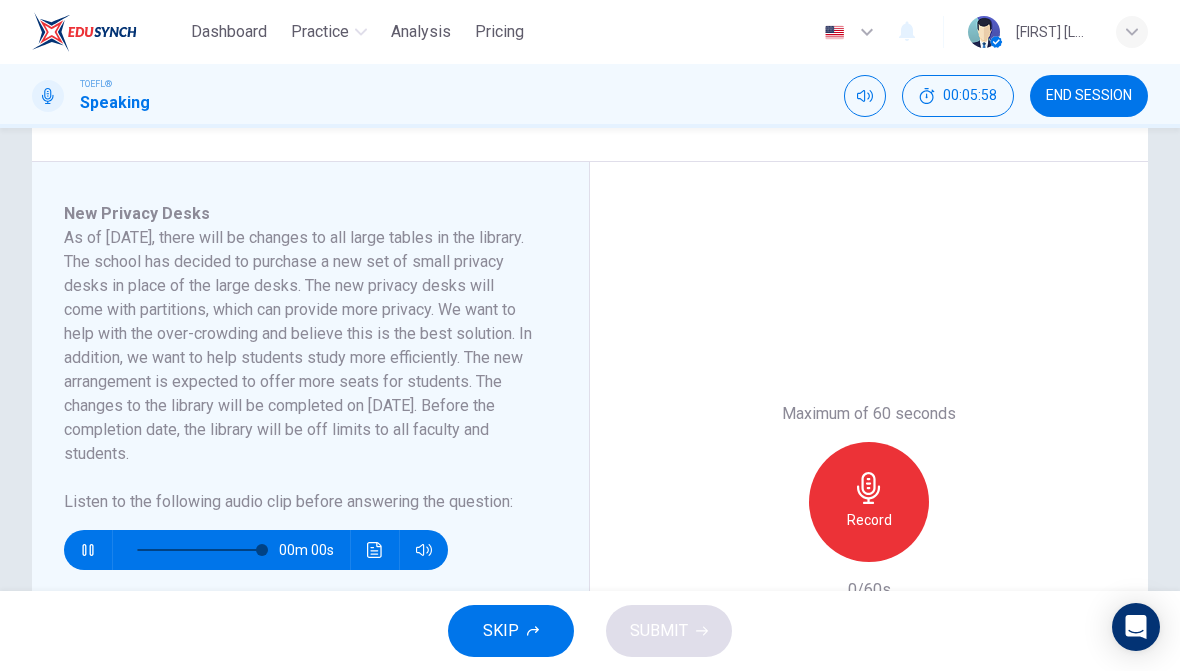 type on "0" 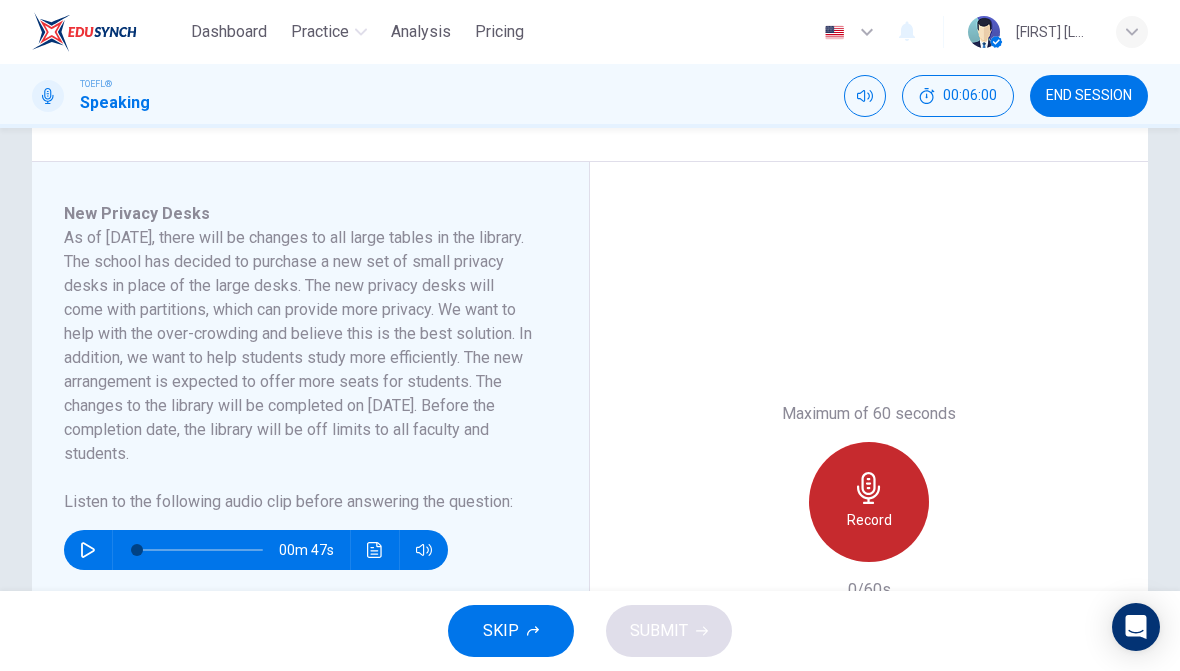 click on "Record" at bounding box center (869, 520) 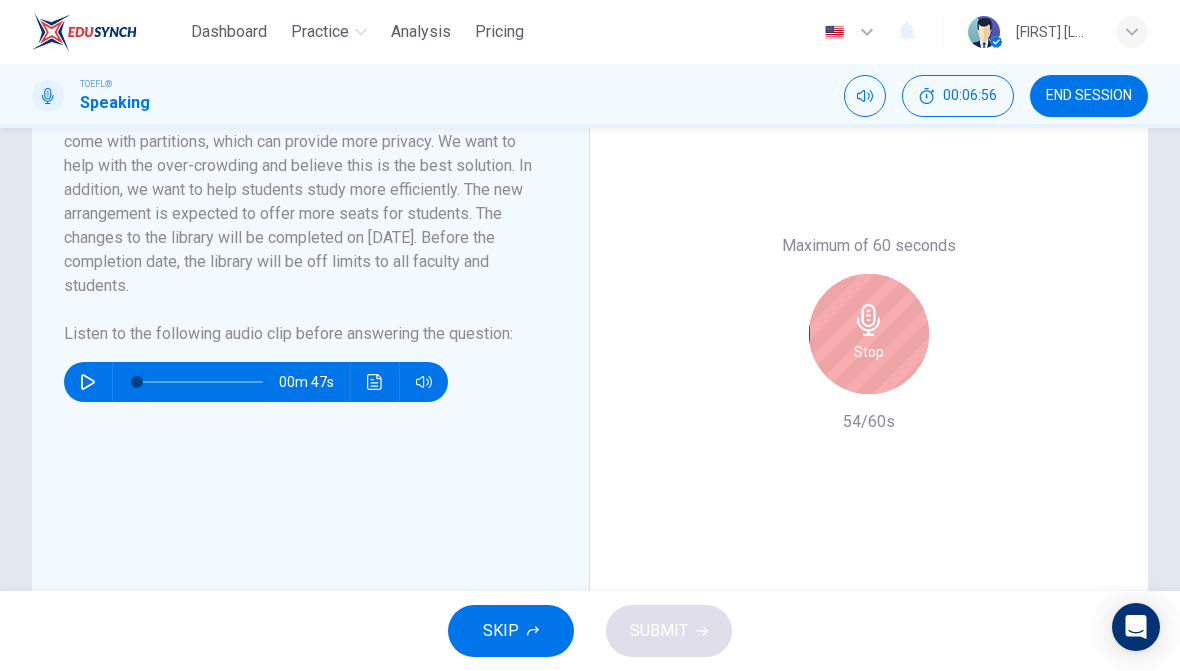 scroll, scrollTop: 470, scrollLeft: 0, axis: vertical 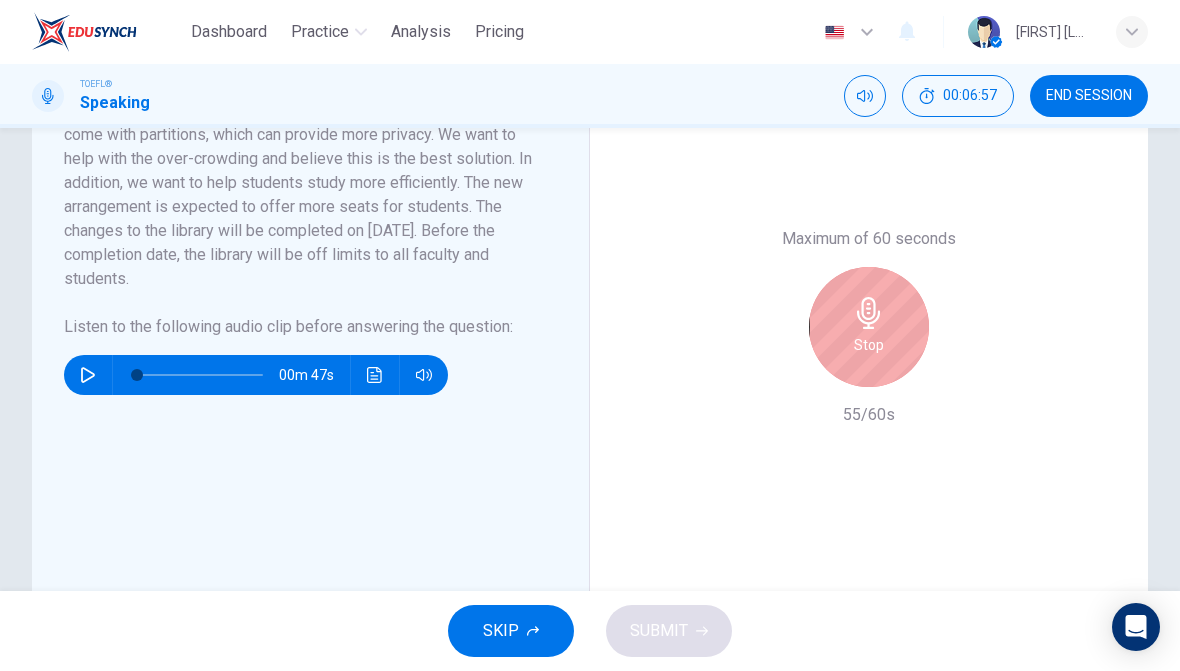 click on "Stop" at bounding box center [869, 327] 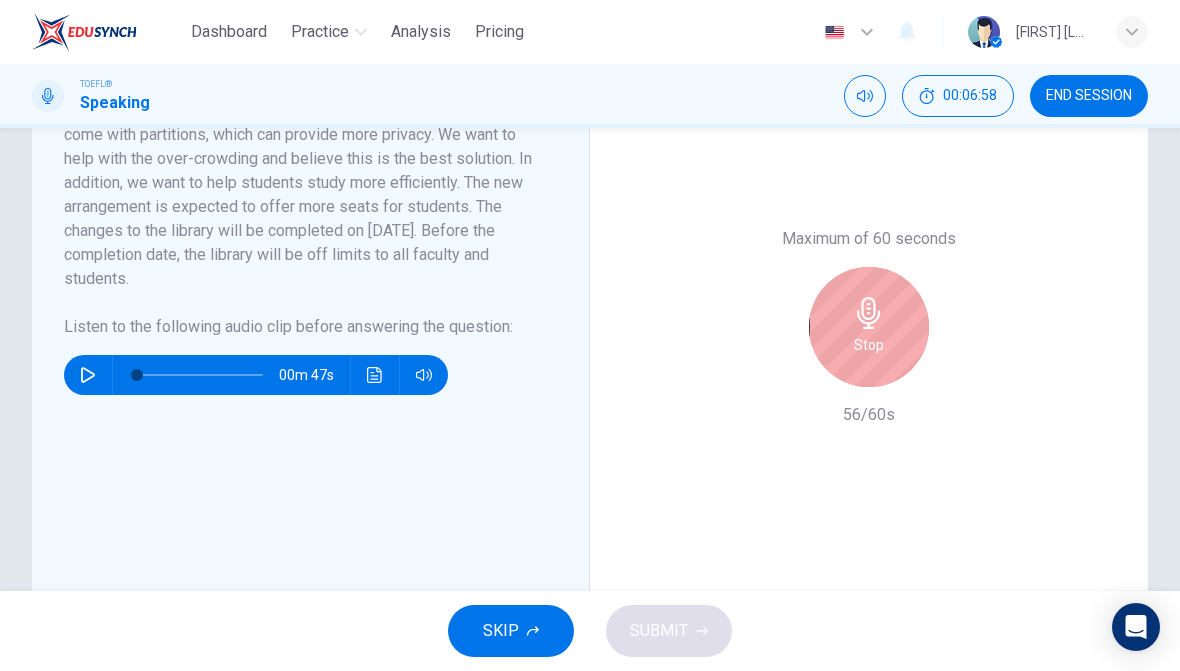 click on "Stop" at bounding box center (869, 345) 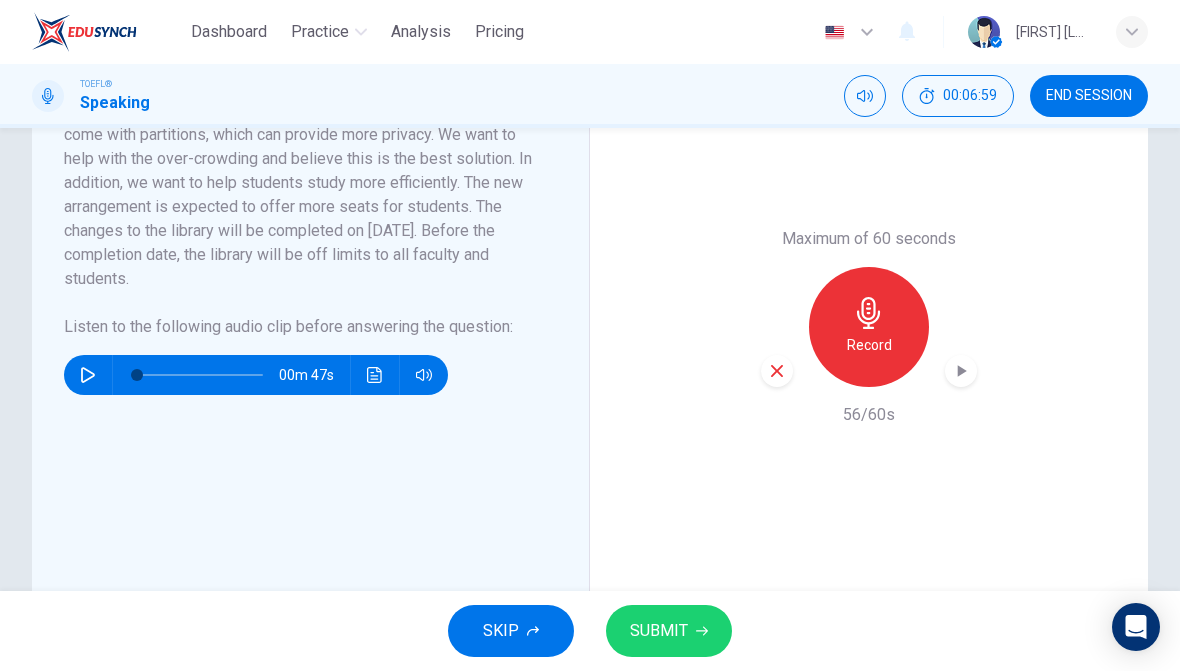 click 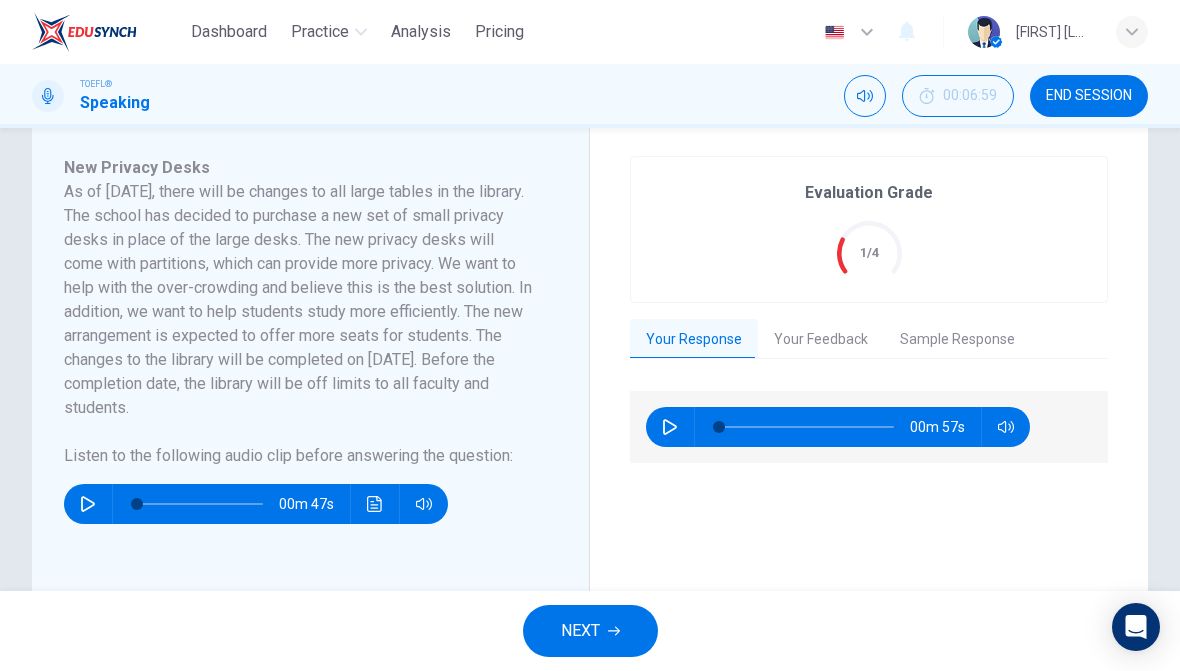 scroll, scrollTop: 344, scrollLeft: 0, axis: vertical 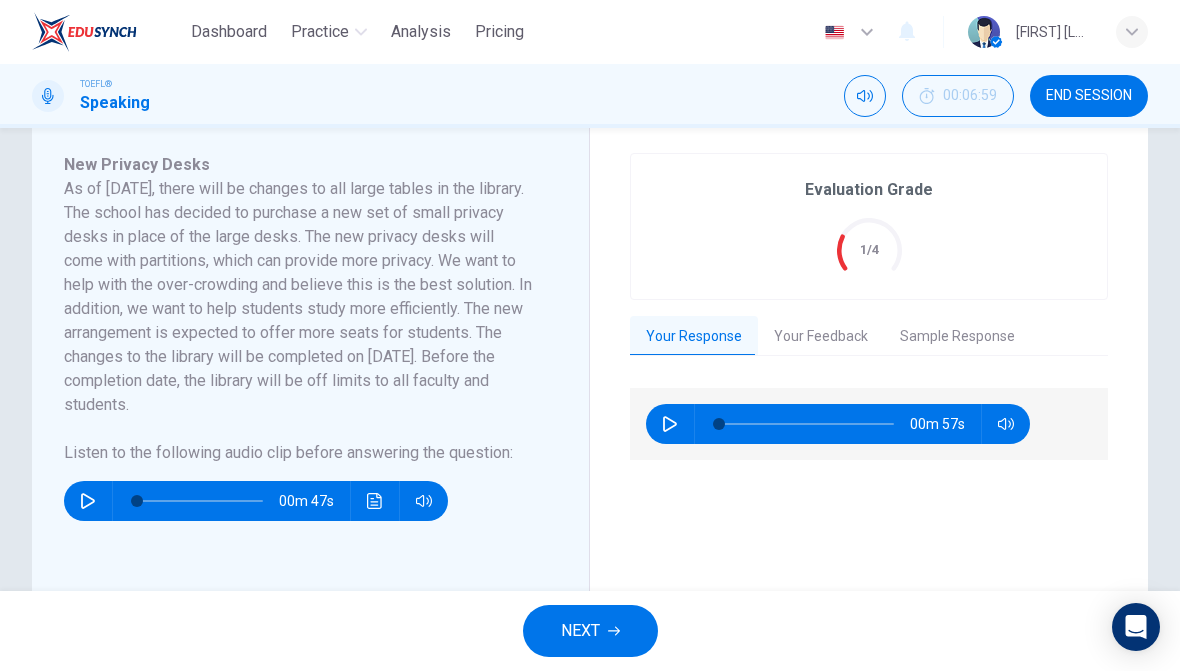 click on "Your Feedback" at bounding box center [821, 337] 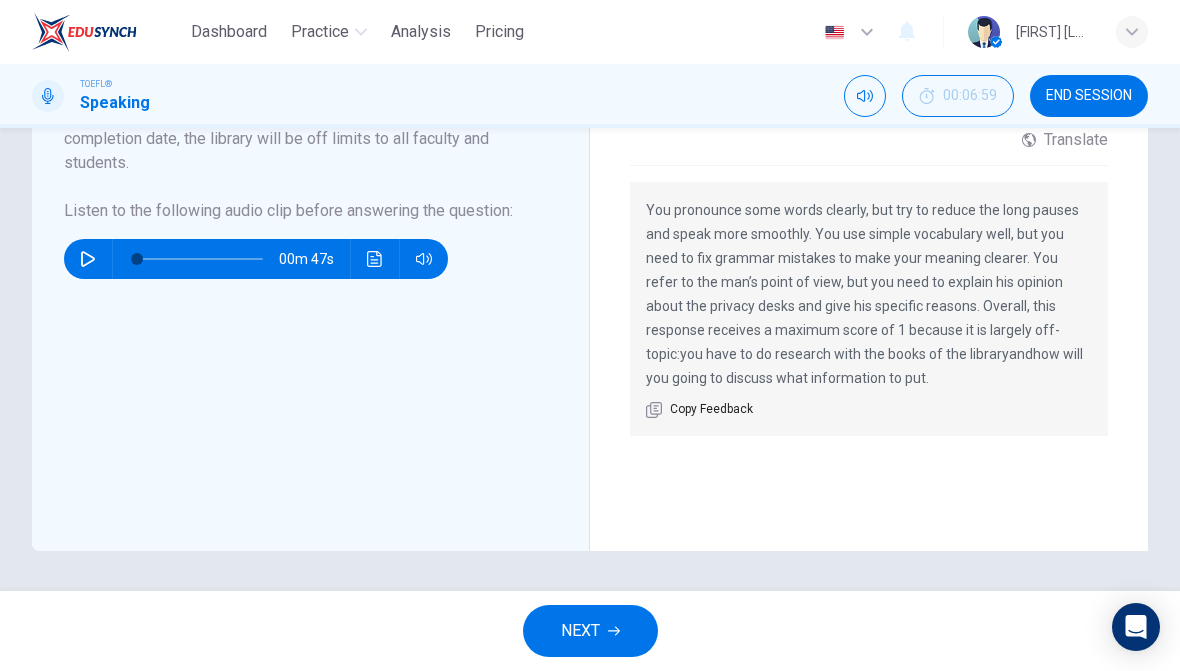 scroll, scrollTop: 586, scrollLeft: 0, axis: vertical 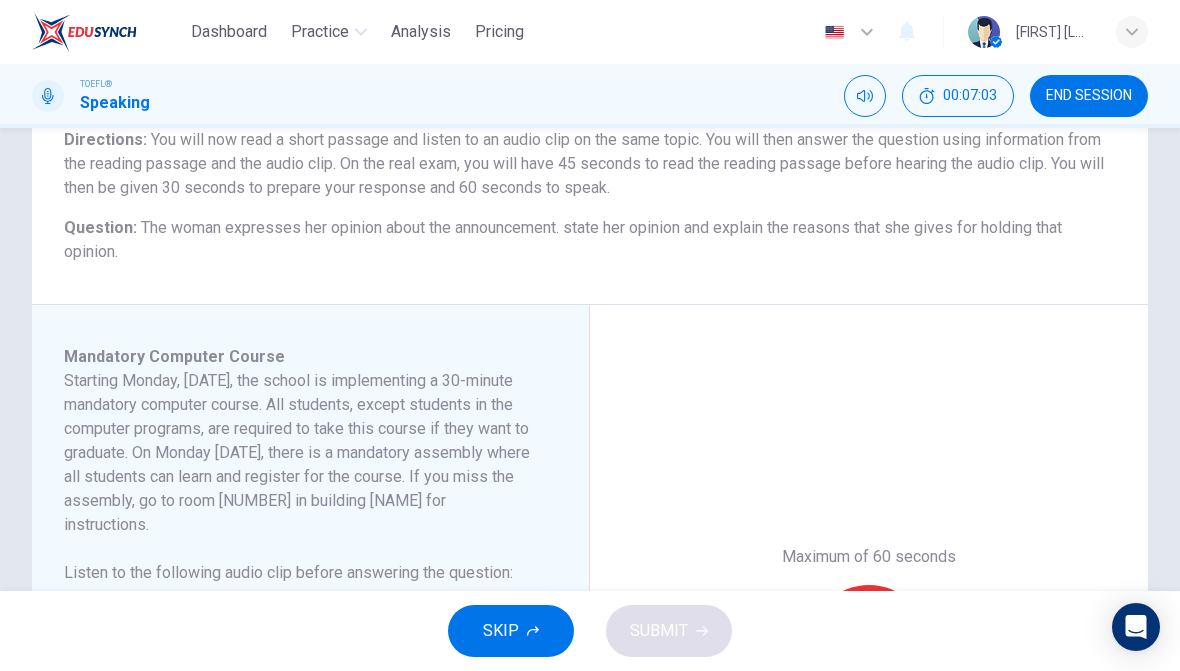 click on "Question 6 Question Type : Integrated 2 Directions : You will now read a short passage and listen to an audio clip on the same topic. You will then answer the question using information from the reading passage and the audio clip. On the real exam, you will have 45 seconds to read the reading passage before hearing the audio clip. You will then be given 30 seconds to prepare your response and 60 seconds to speak. Question : The woman expresses her opinion about the announcement. state her opinion and explain the reasons that she gives for holding that opinion. Maximum of 60 seconds Record 0/60s Mandatory Computer Course Listen to the following audio clip before answering the question : 00m 36s Maximum of 60 seconds Record 0/60s" at bounding box center [590, 488] 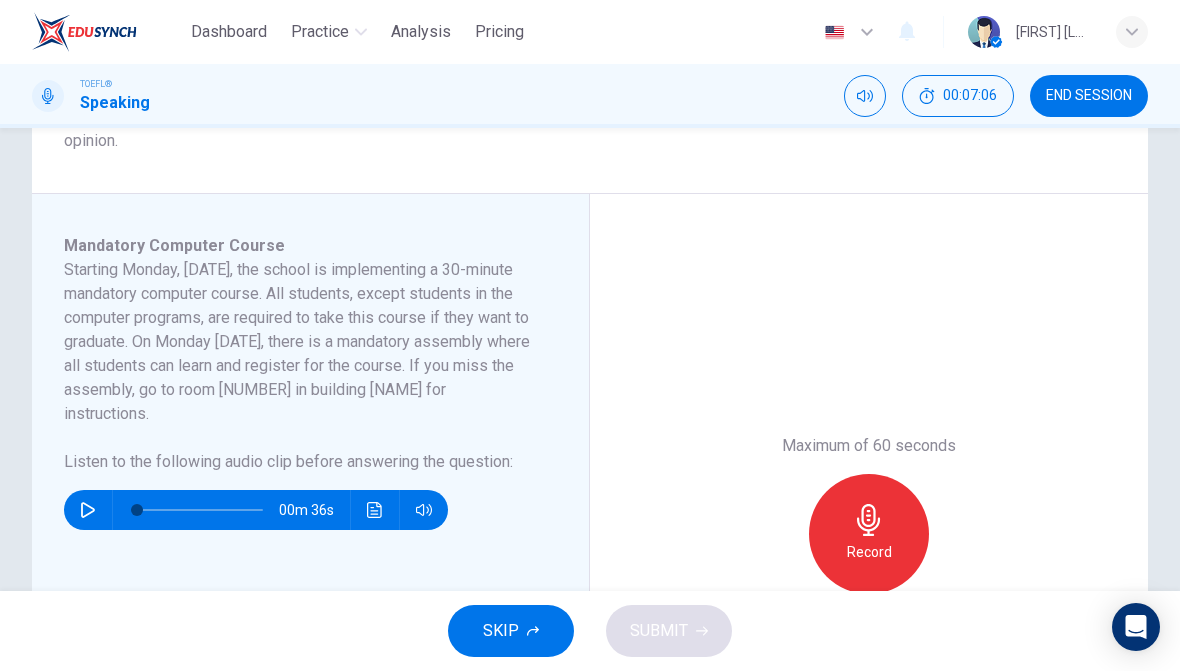scroll, scrollTop: 291, scrollLeft: 0, axis: vertical 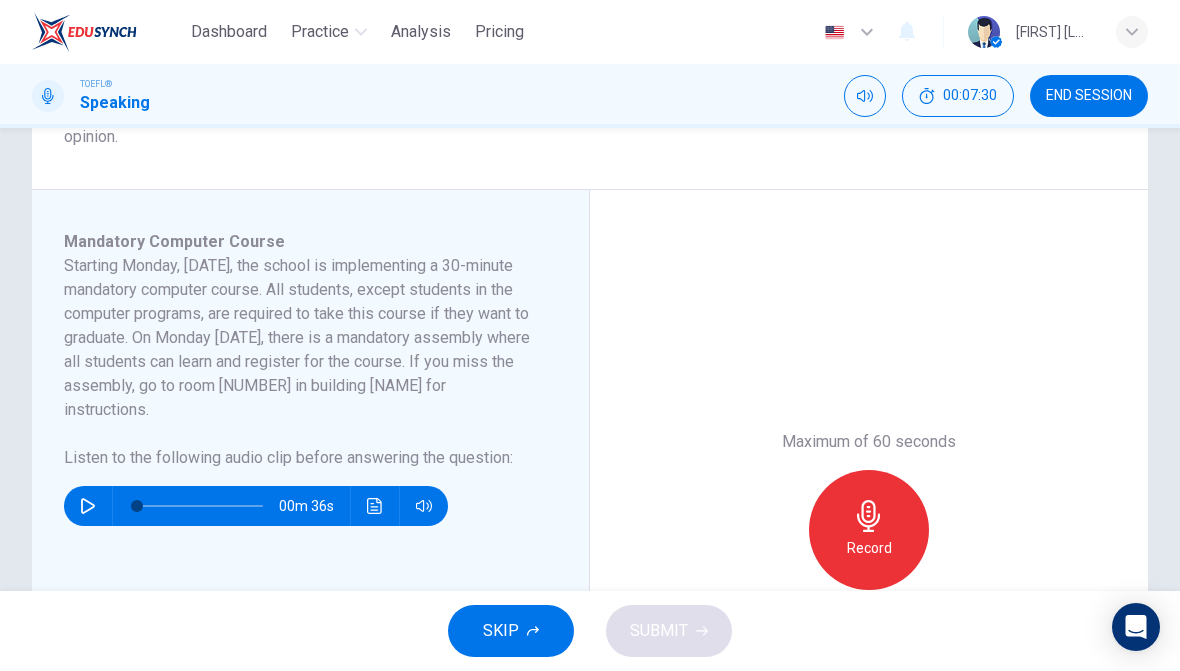 click 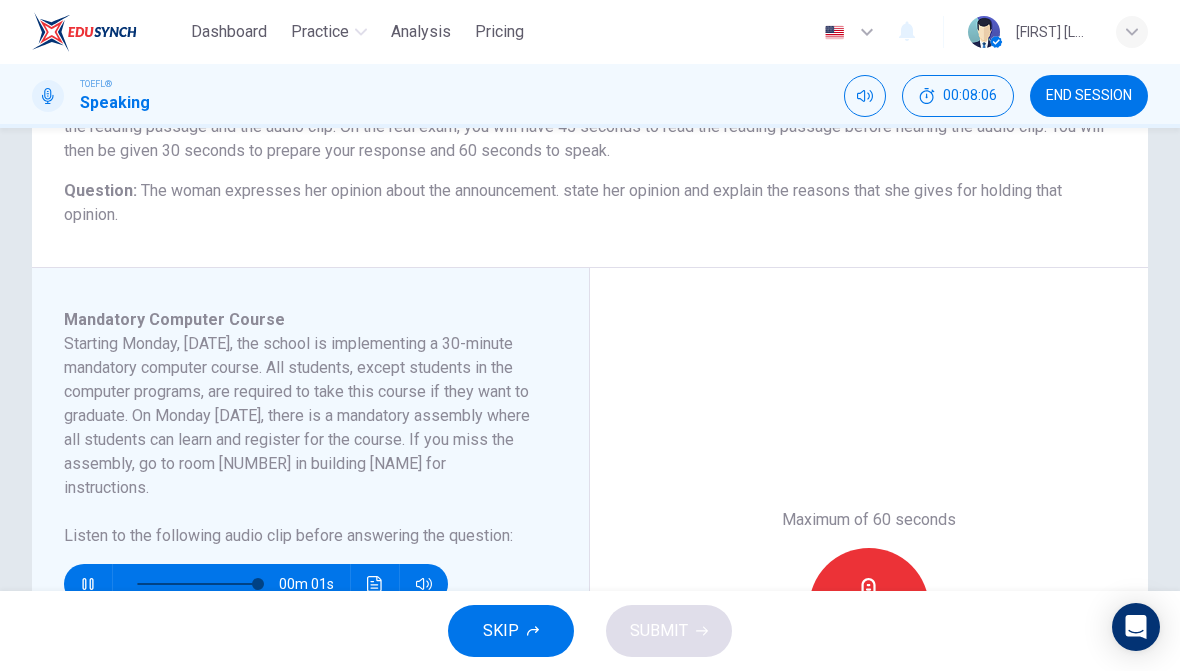 scroll, scrollTop: 221, scrollLeft: 0, axis: vertical 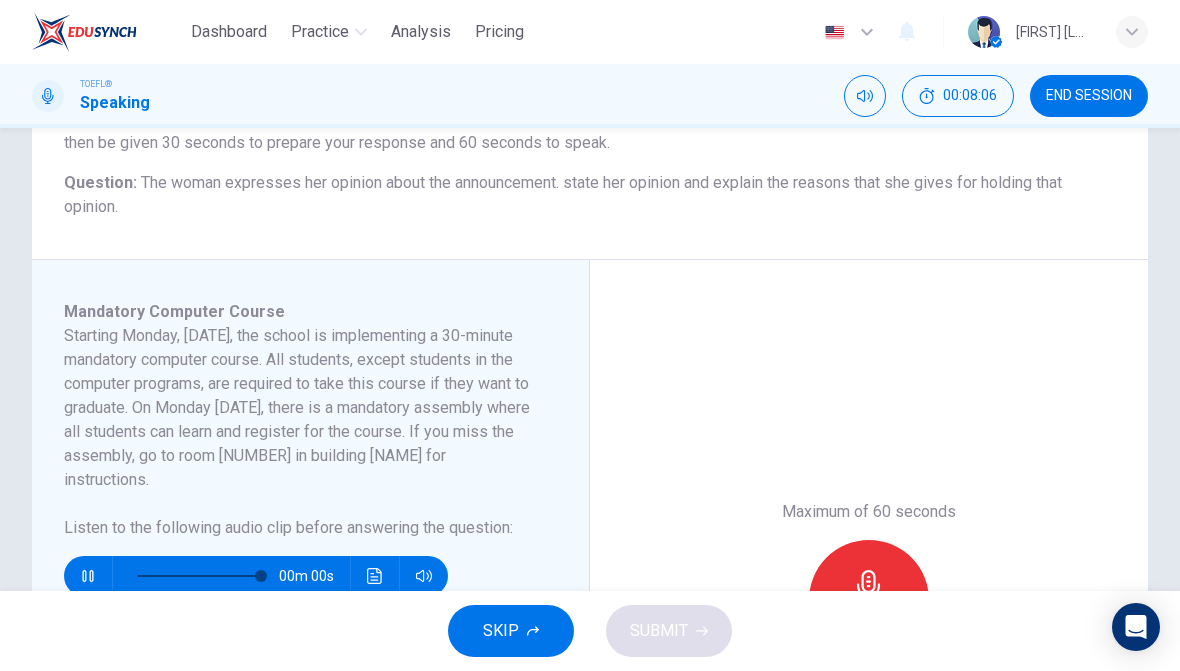type on "0" 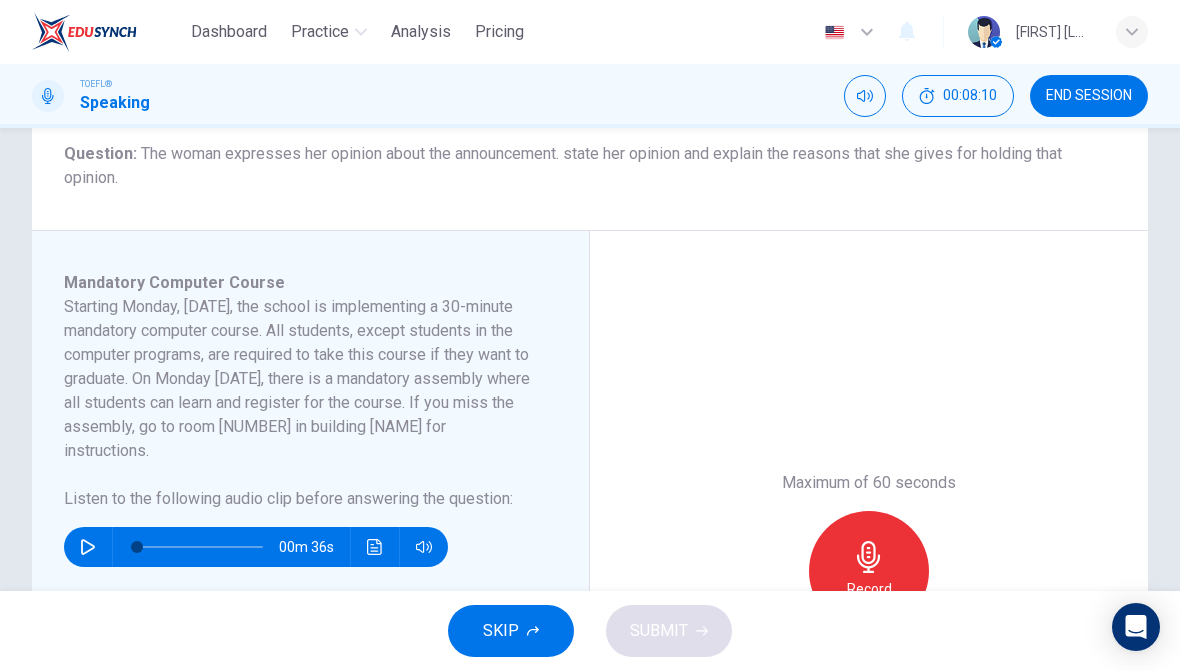 scroll, scrollTop: 255, scrollLeft: 0, axis: vertical 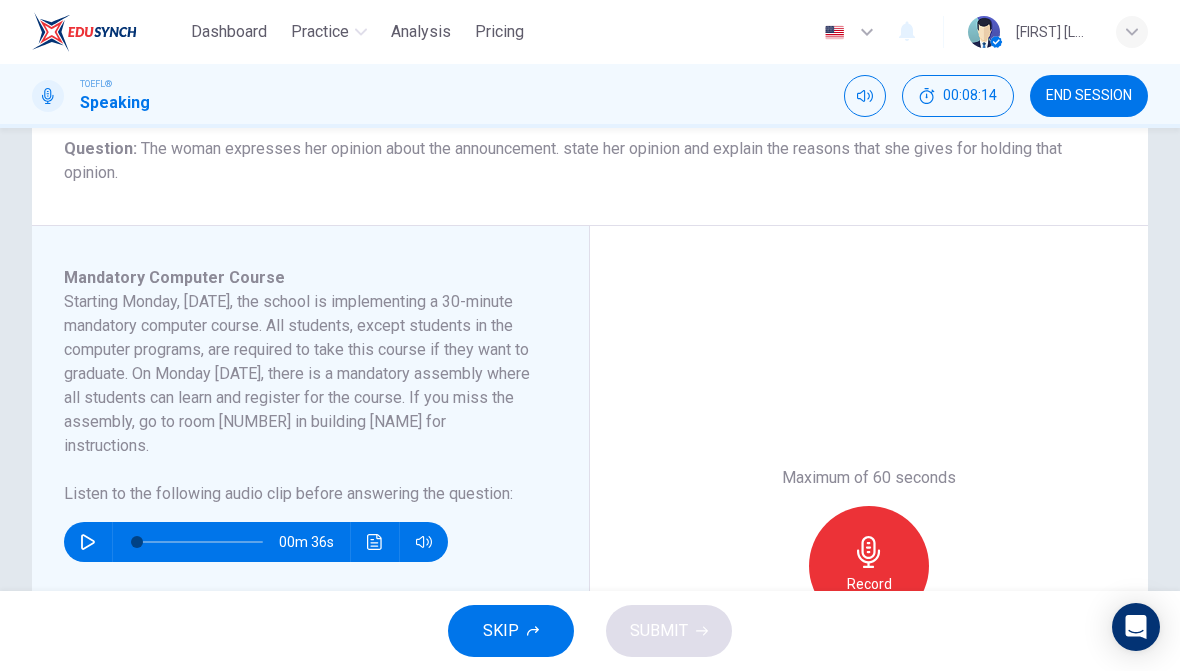 click 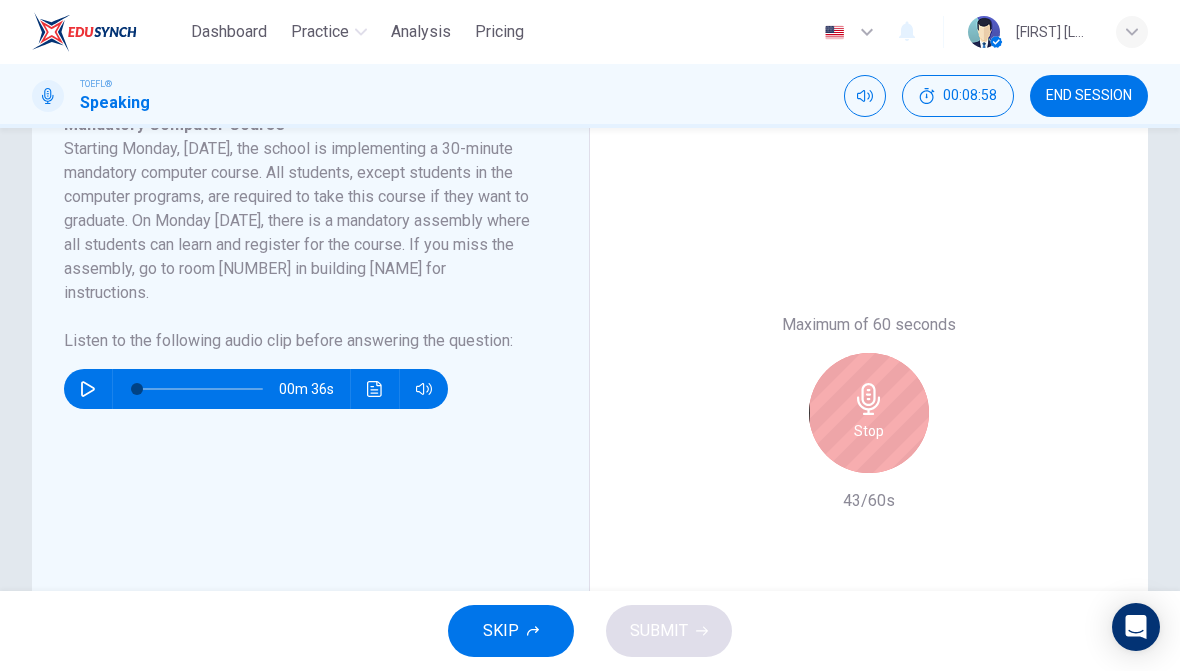 scroll, scrollTop: 413, scrollLeft: 0, axis: vertical 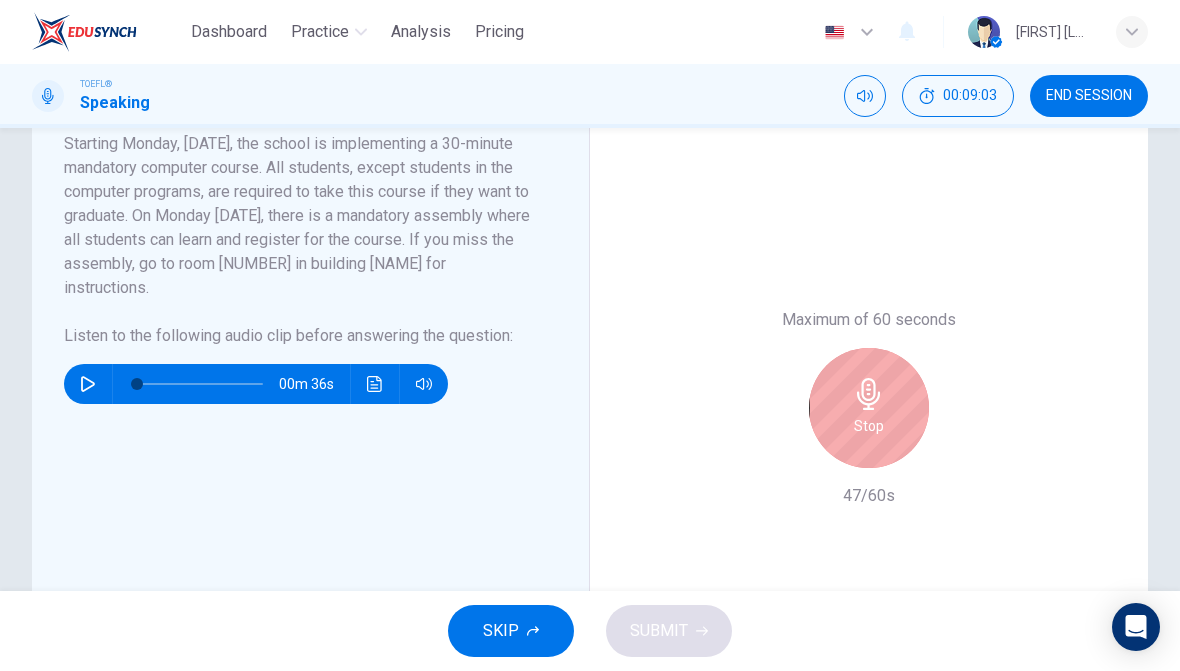click 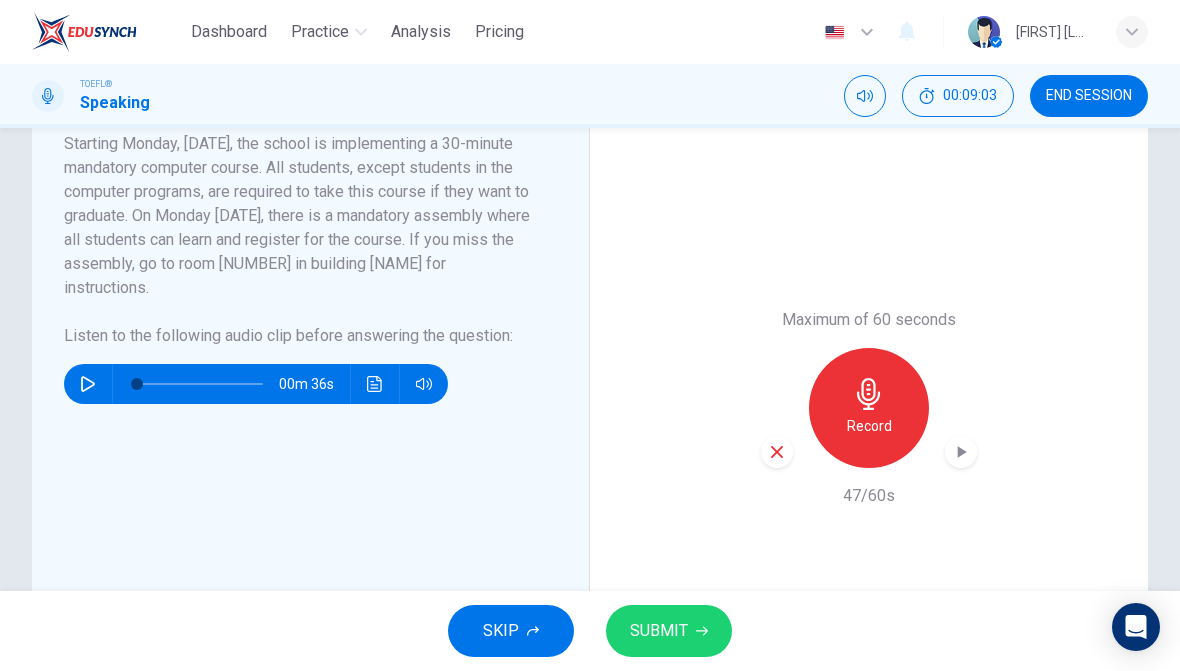 click on "SUBMIT" at bounding box center (669, 631) 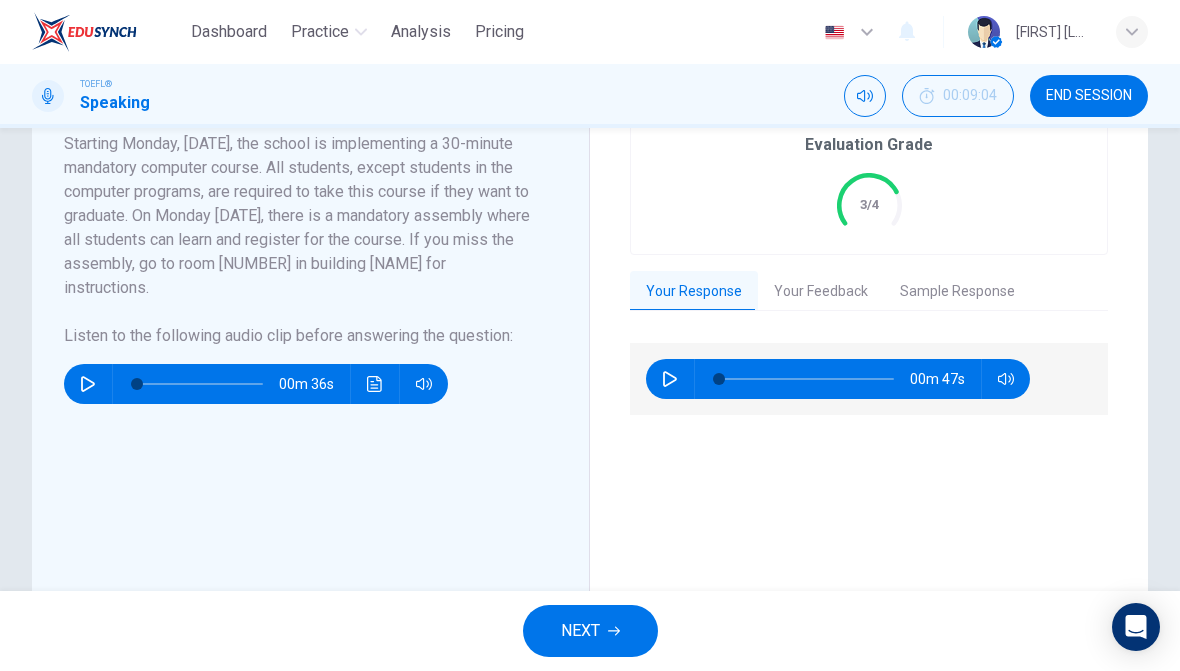 click on "Evaluation Grade 3/4 Your Response Your Feedback Sample Response 00m 47s Translate Powered by You speak at a mostly clear pace and are easy to understand, but you should try to reduce long pauses and filler words. You use some good vocabulary, but you have several grammar mistakes and should focus on making correct sentences. You state the woman’s opinion and give her main reasons, but you can add more detail and link ideas more smoothly. Overall, this response meets most expectations for a level 3. Copy Feedback 00m 56s" at bounding box center [869, 408] 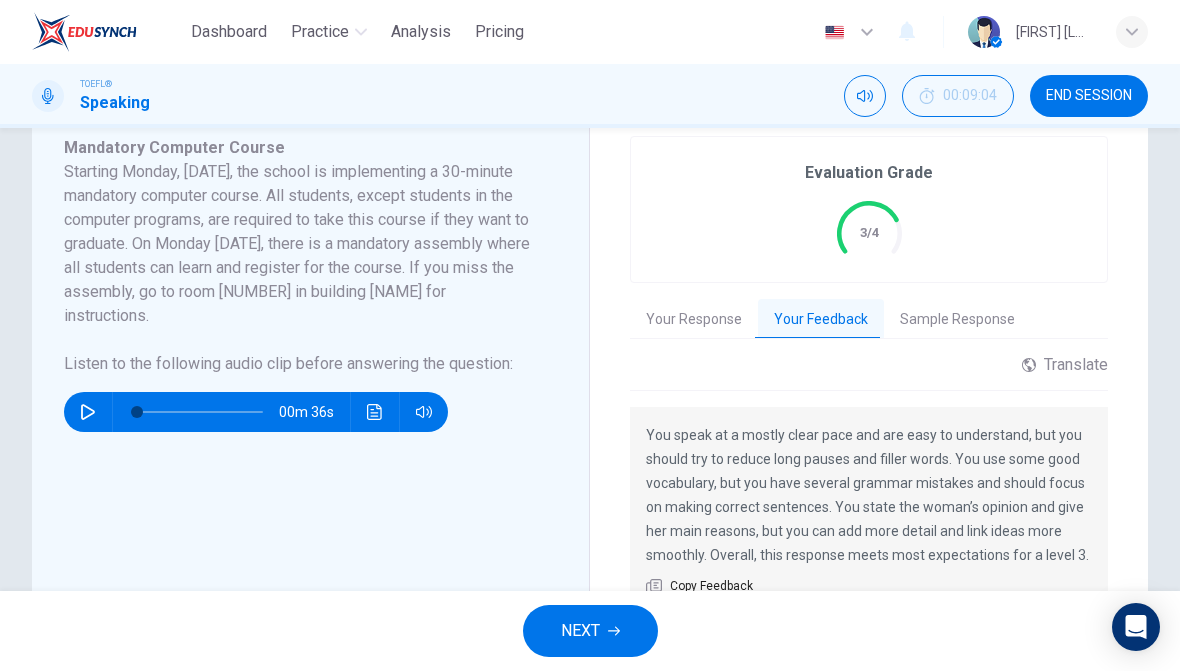 scroll, scrollTop: 384, scrollLeft: 0, axis: vertical 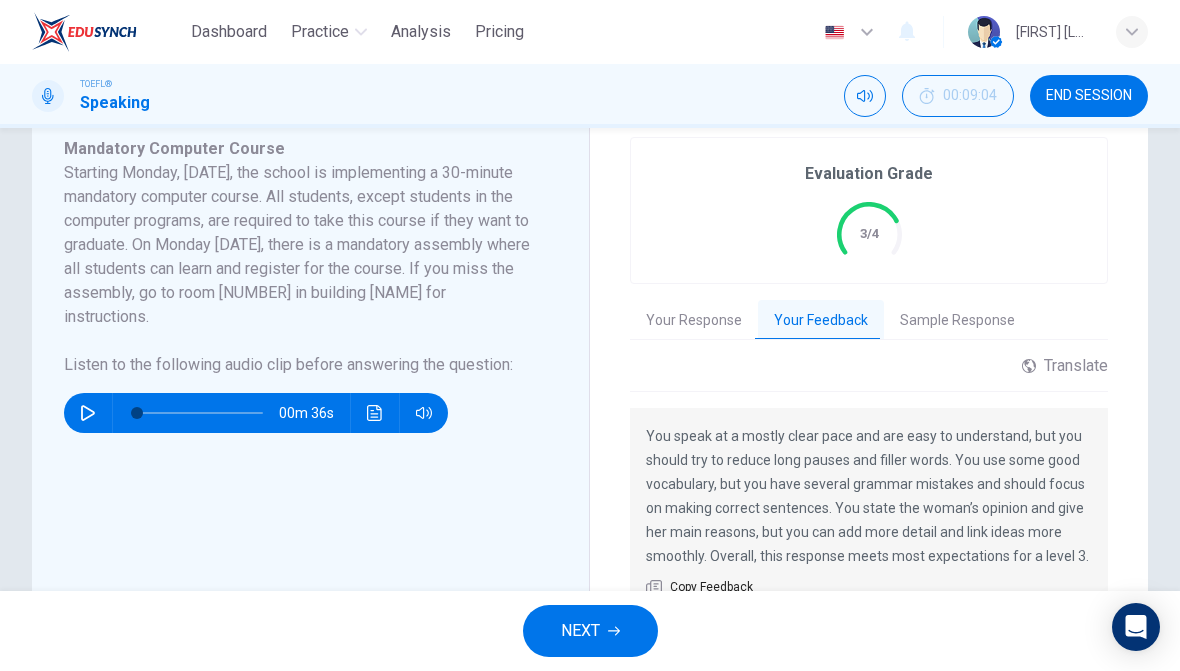 click 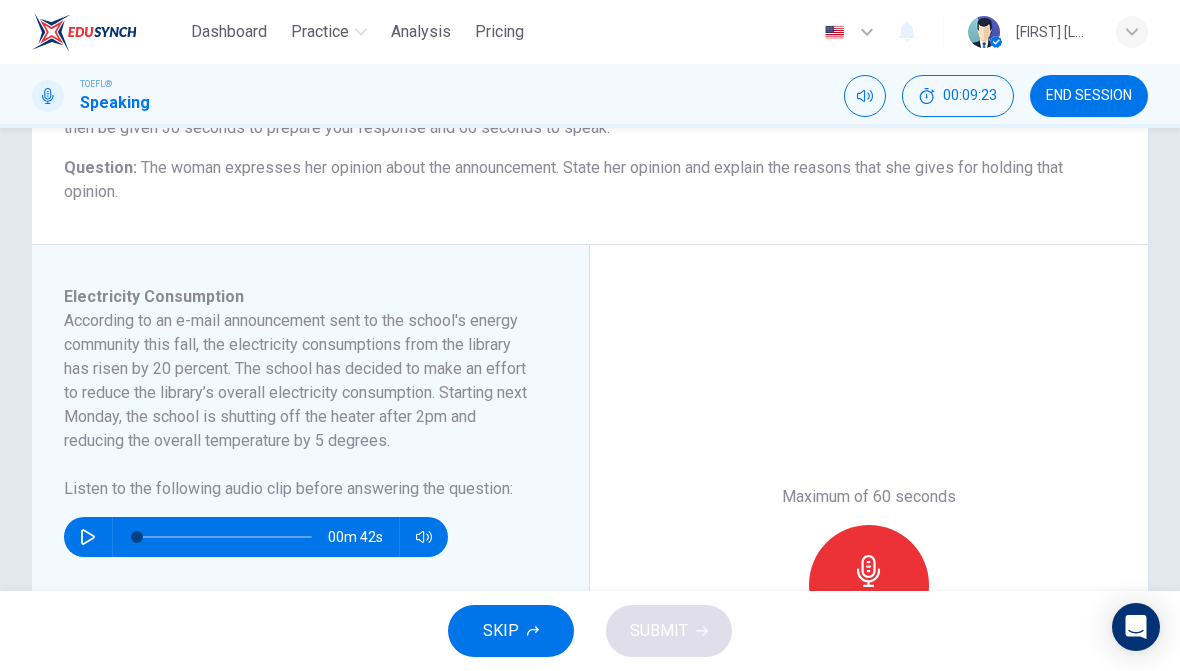 scroll, scrollTop: 237, scrollLeft: 0, axis: vertical 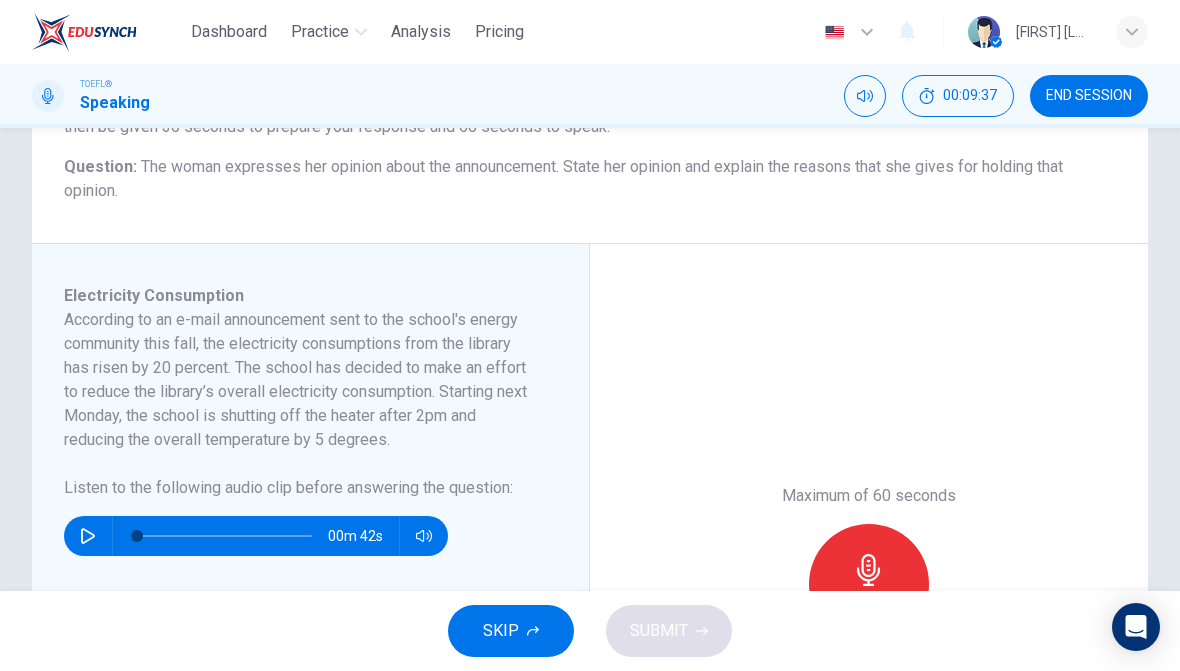 click at bounding box center (88, 536) 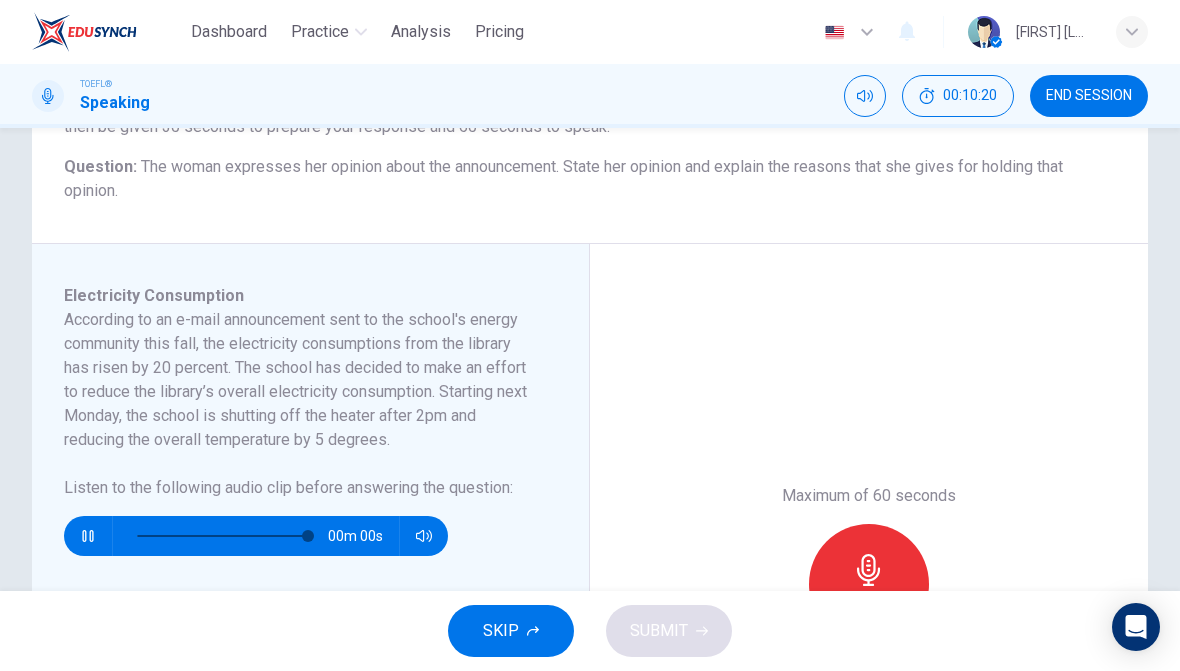 type on "0" 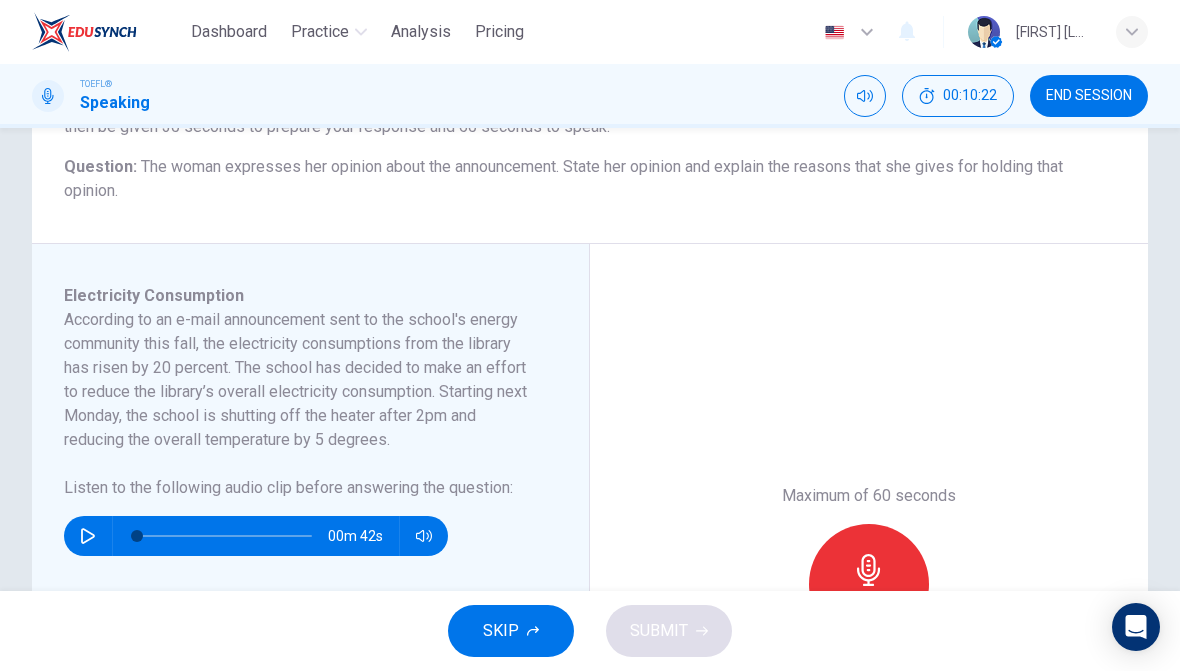click 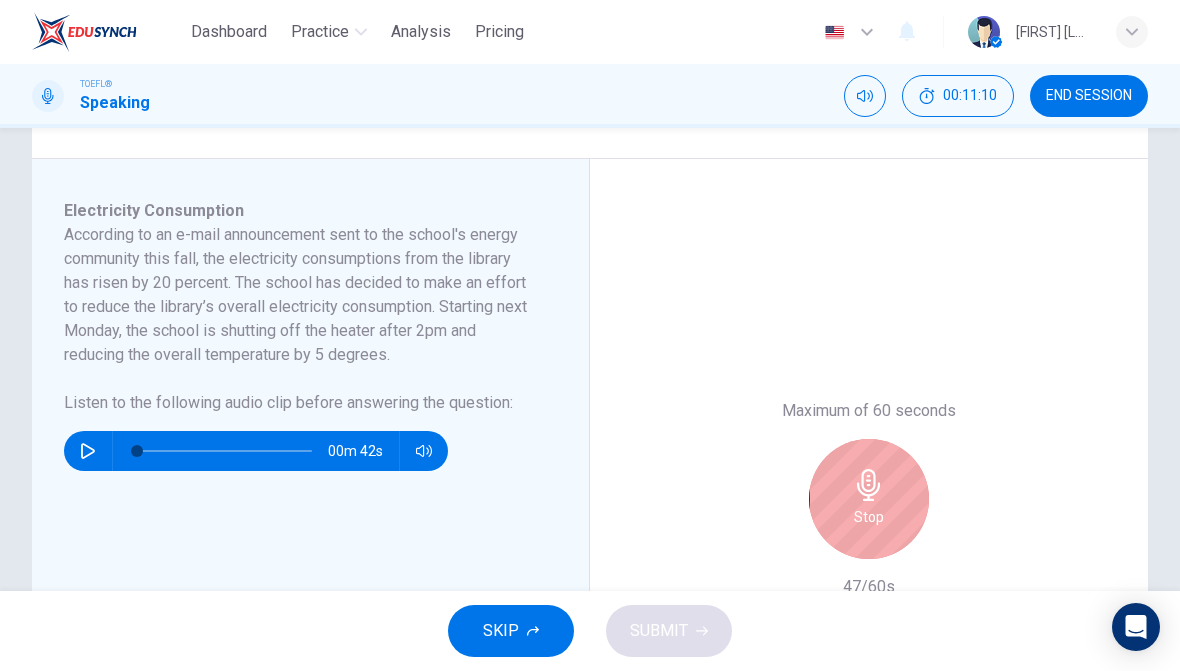 scroll, scrollTop: 329, scrollLeft: 0, axis: vertical 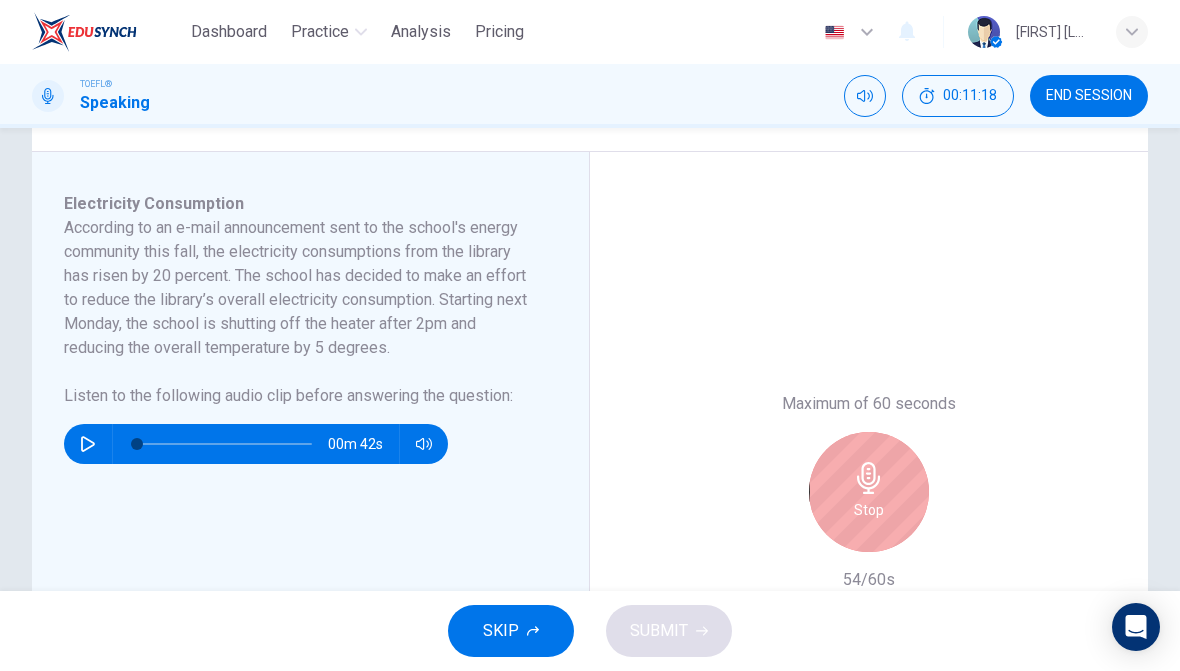 click on "Stop" at bounding box center (869, 510) 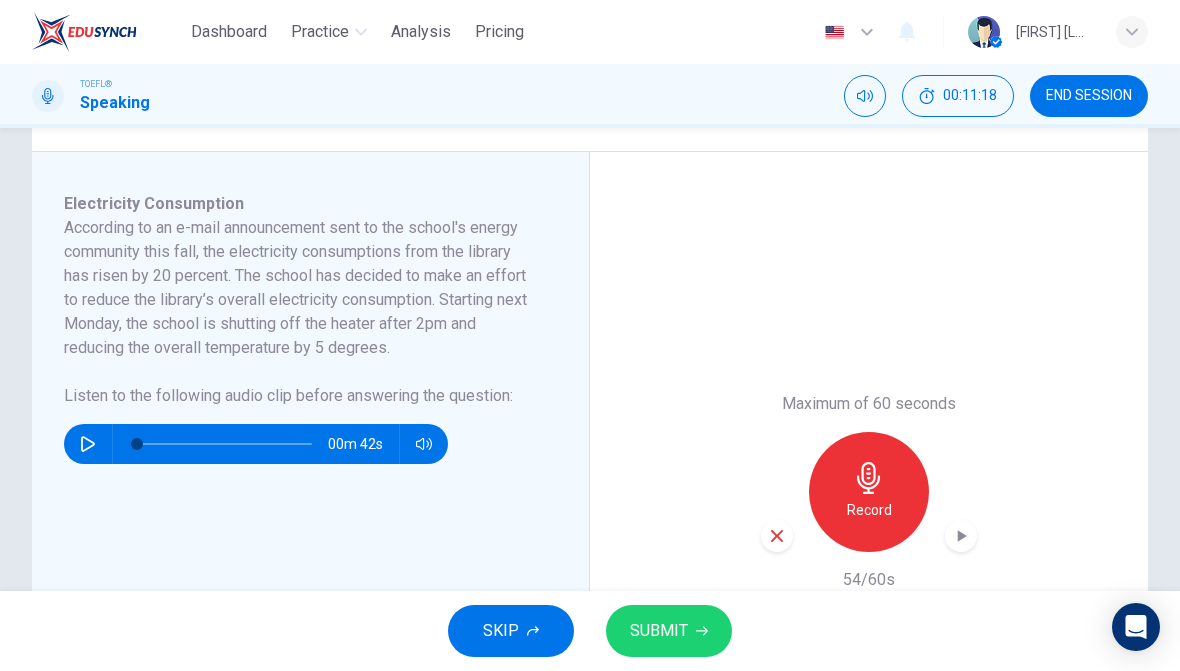 click on "SUBMIT" at bounding box center [669, 631] 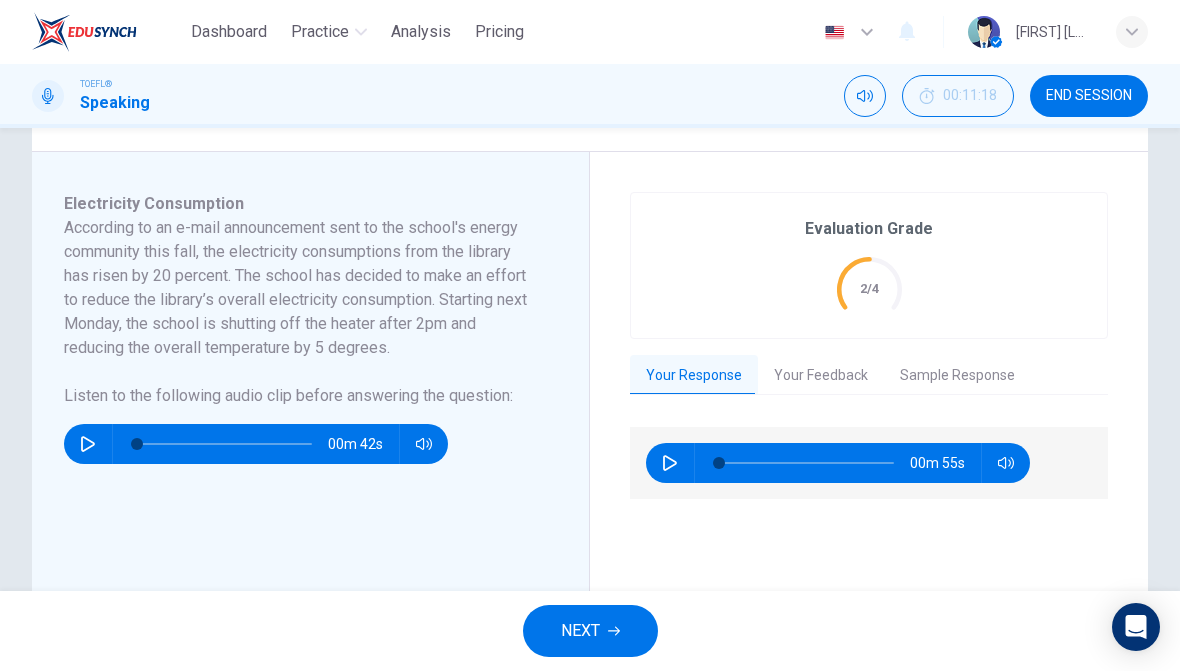 click on "Your Feedback" at bounding box center [821, 376] 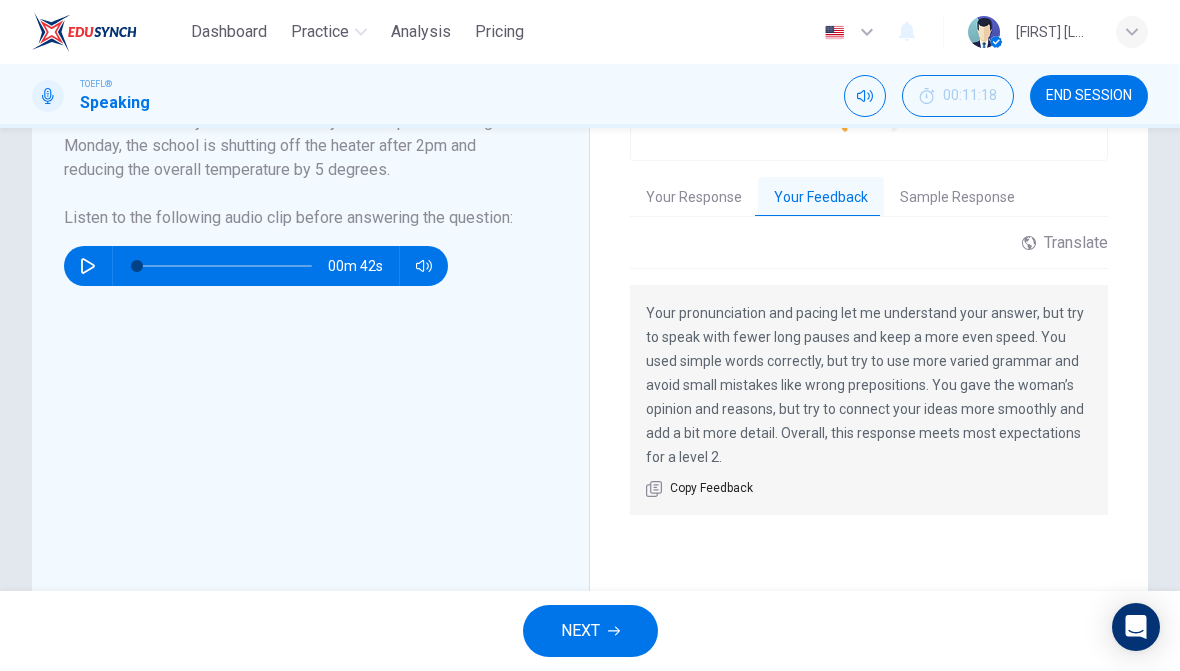 scroll, scrollTop: 507, scrollLeft: 0, axis: vertical 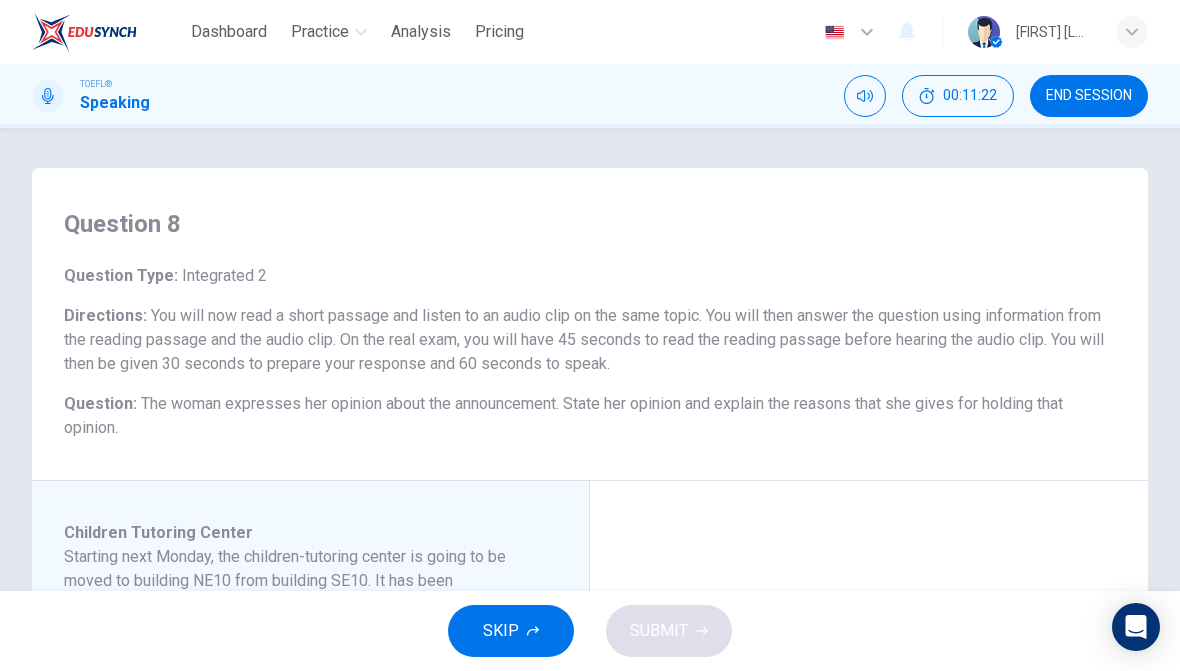 click on "END SESSION" at bounding box center (1089, 96) 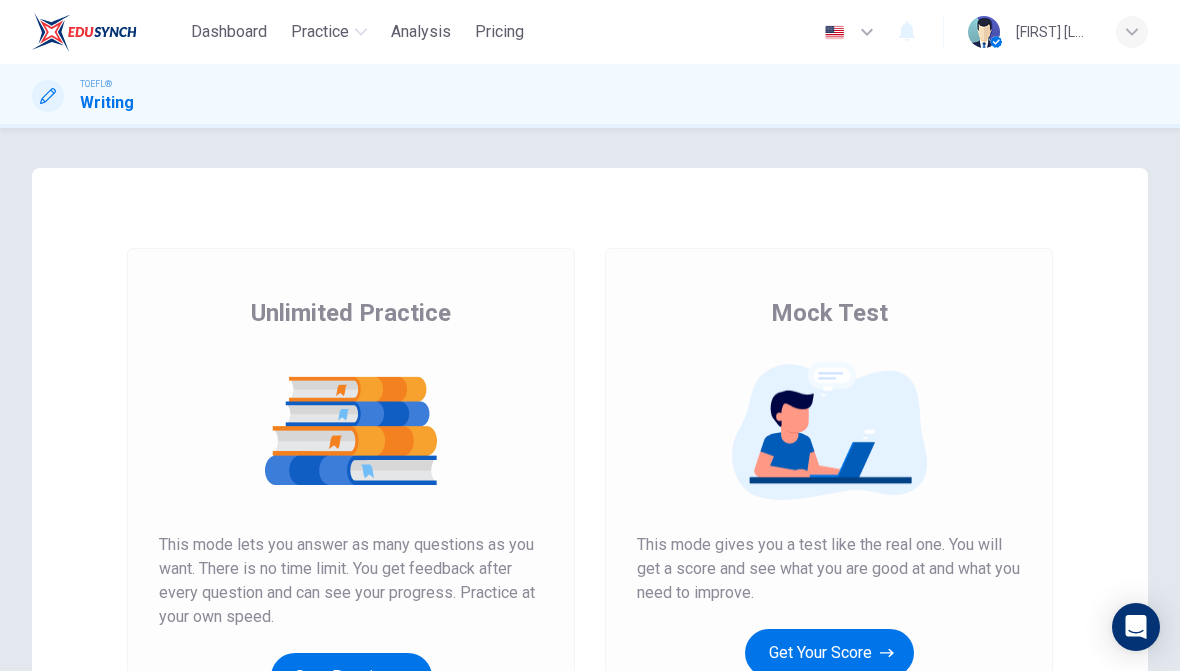 scroll, scrollTop: 0, scrollLeft: 0, axis: both 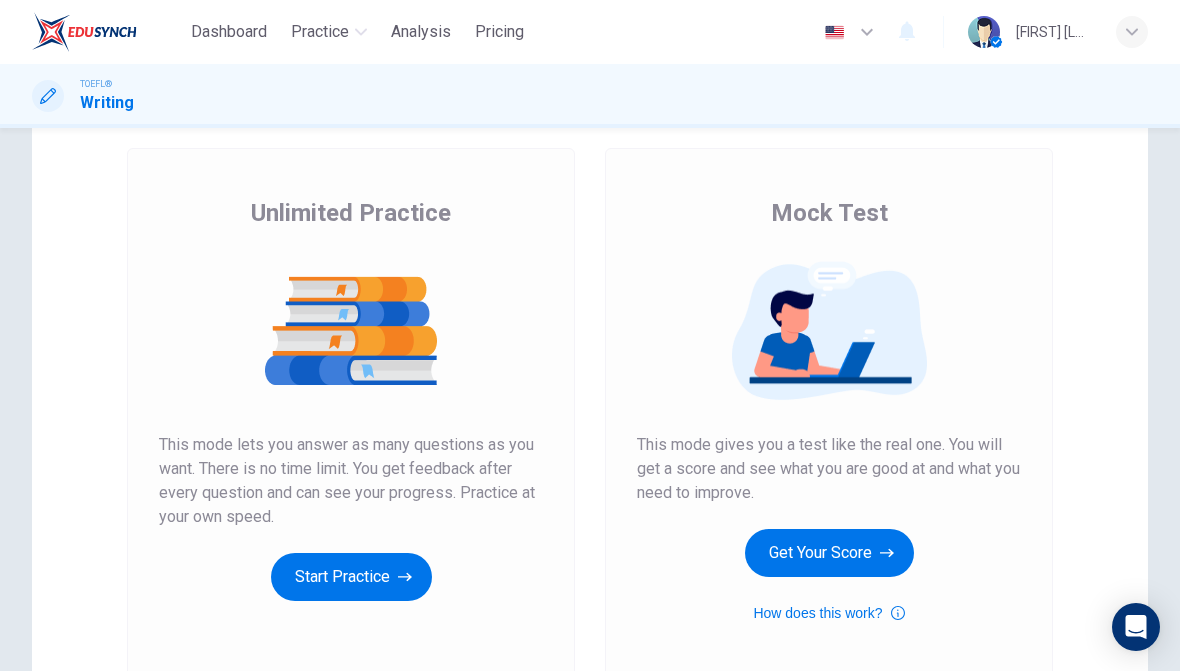 click on "Start Practice" at bounding box center [351, 577] 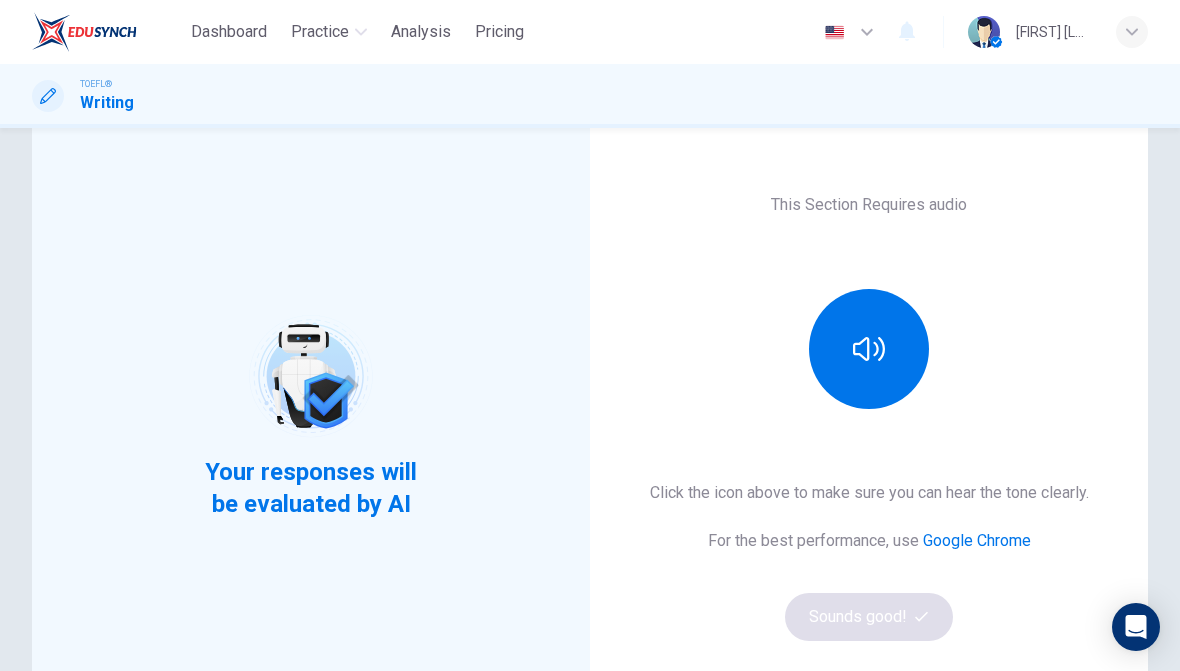 scroll, scrollTop: 98, scrollLeft: 0, axis: vertical 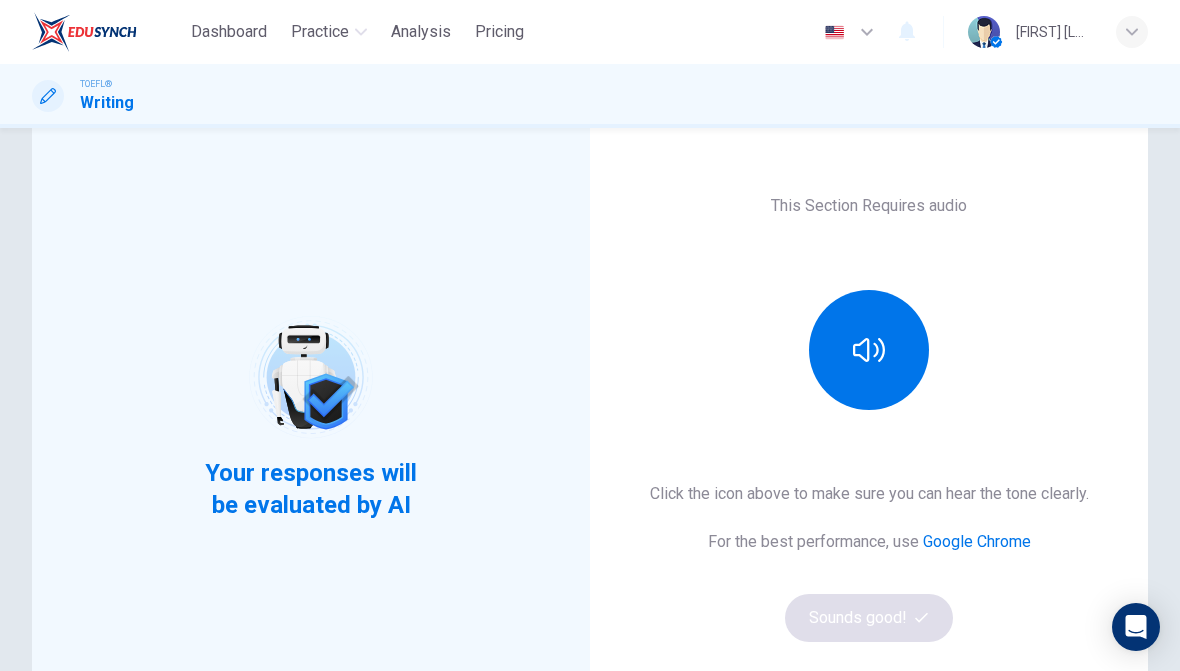 click at bounding box center (869, 350) 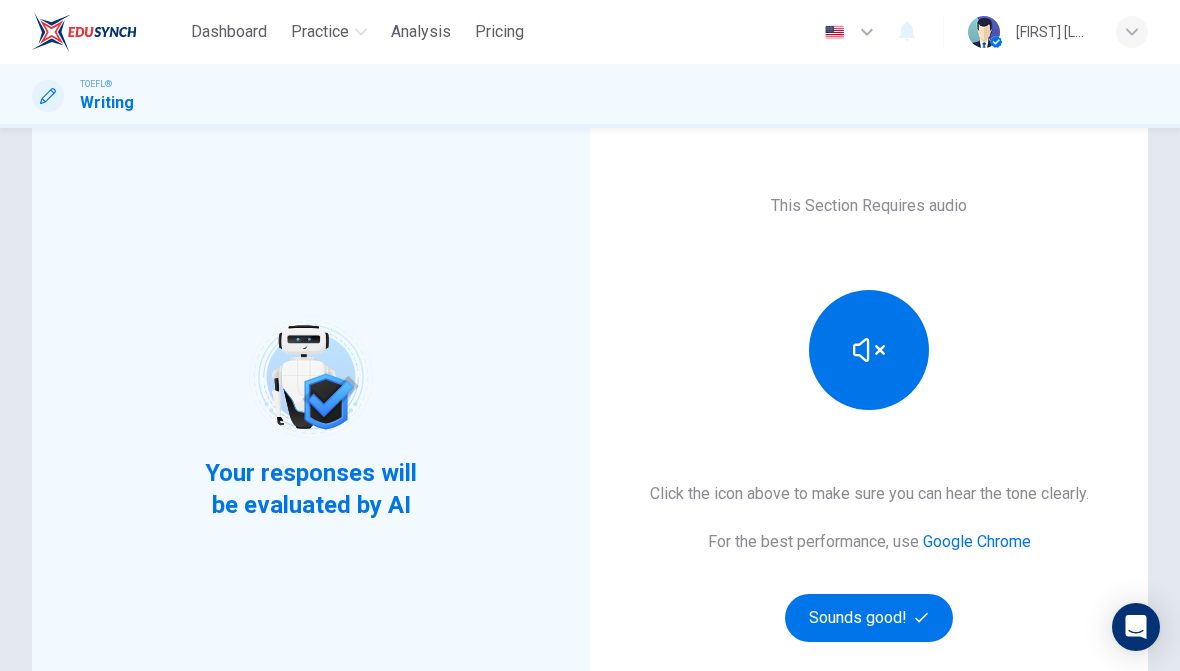 click on "Sounds good!" at bounding box center [869, 618] 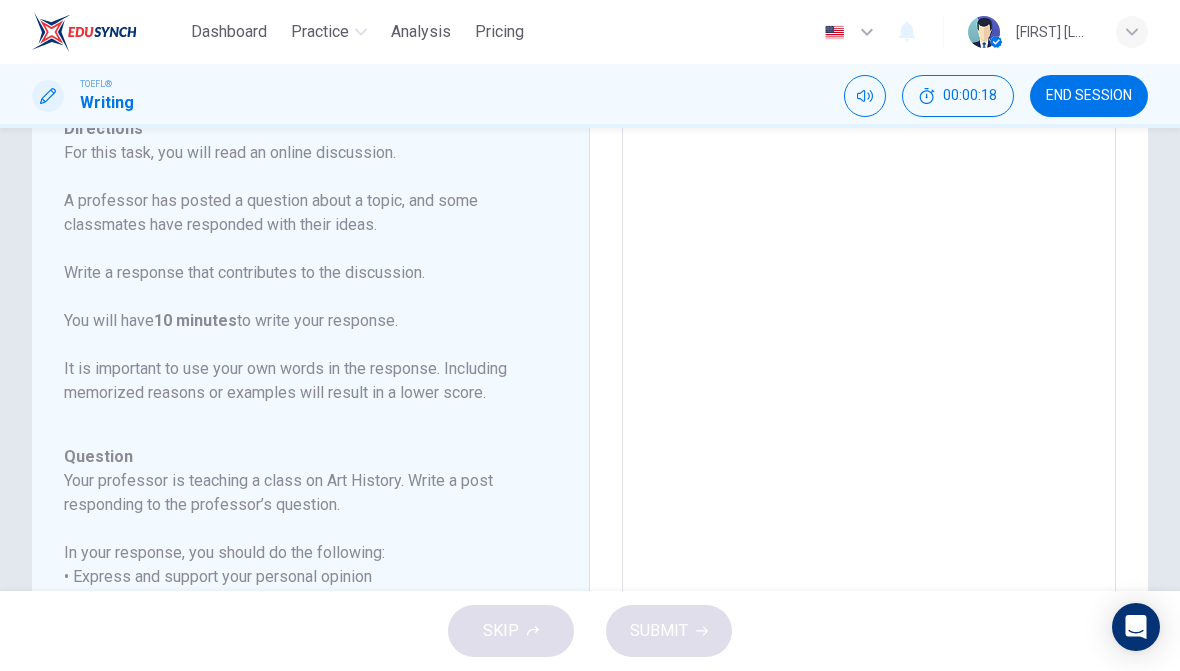 scroll, scrollTop: 213, scrollLeft: 0, axis: vertical 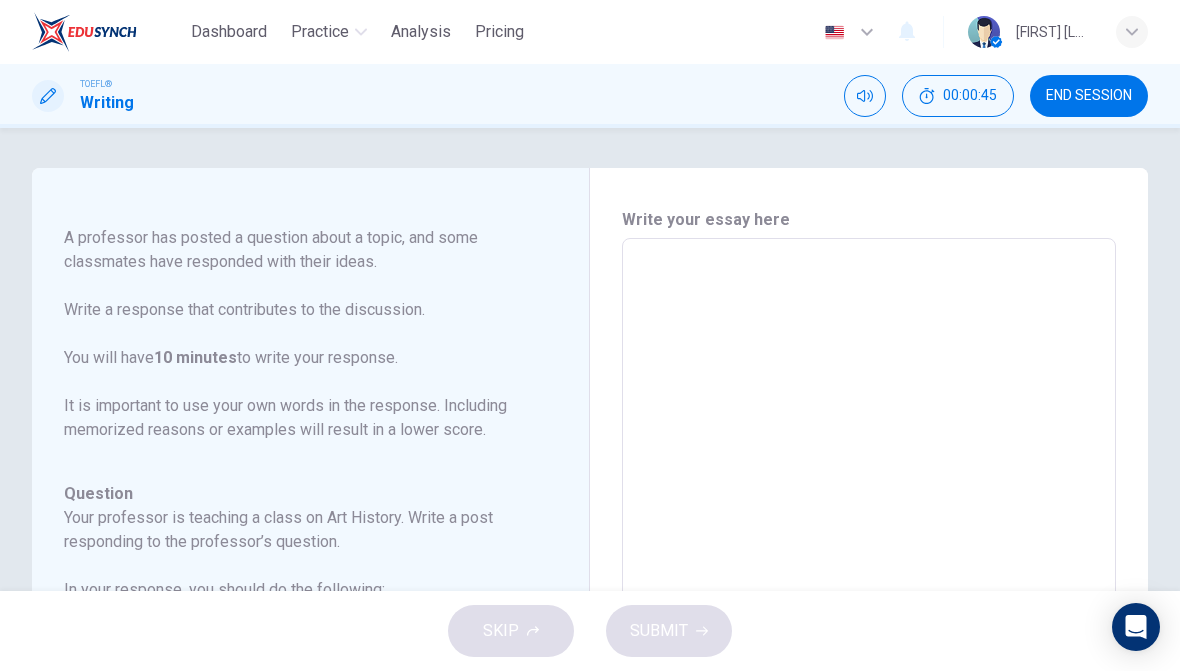 click at bounding box center [869, 572] 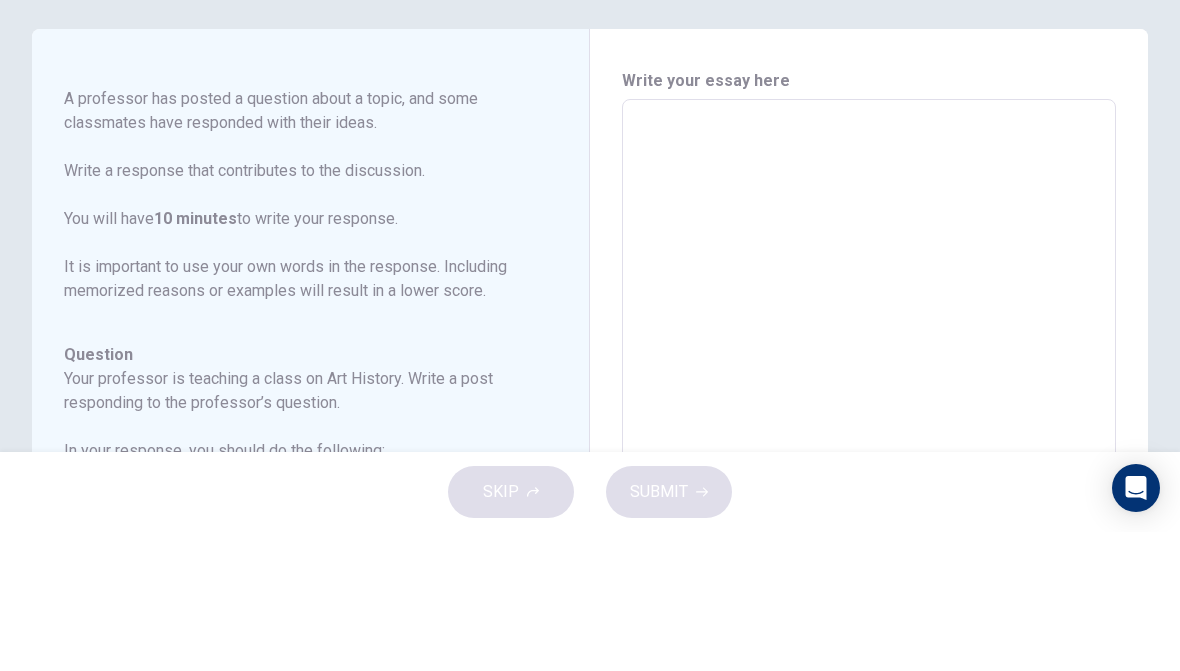 type on "G" 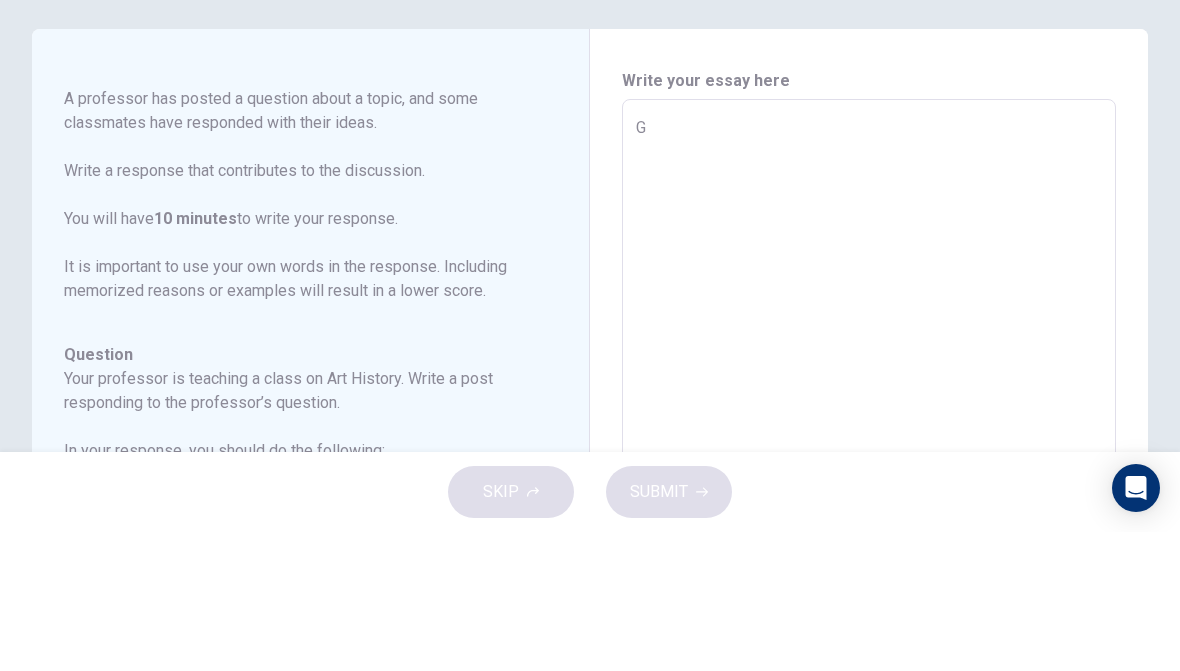 type on "x" 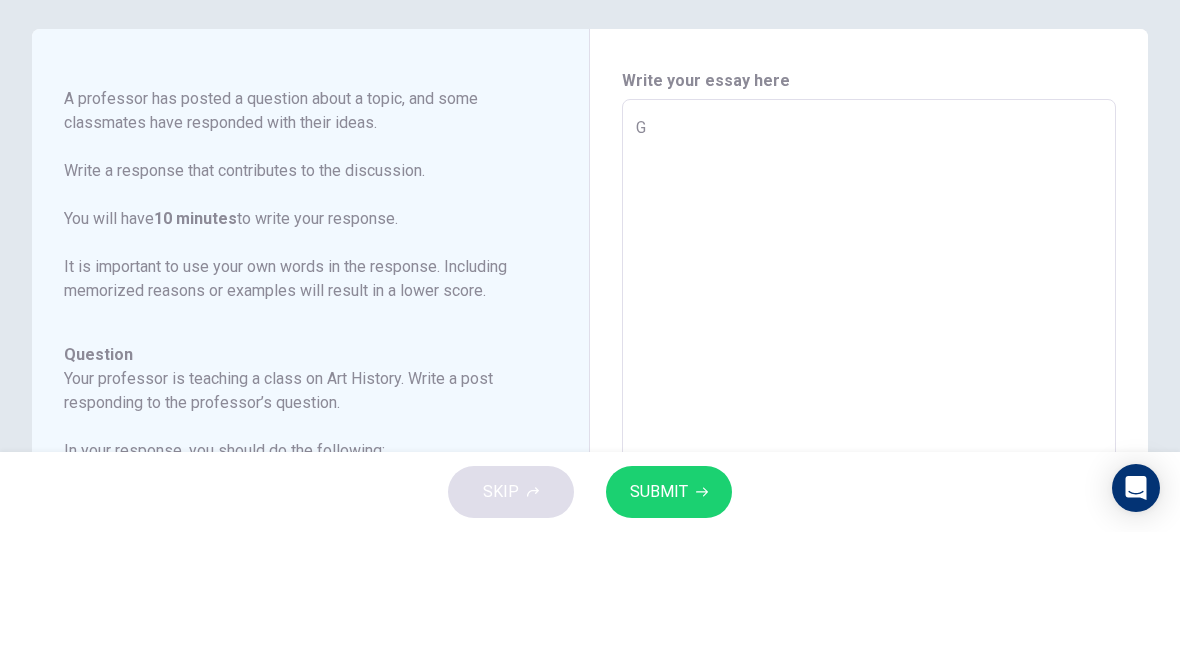 type on "Gg" 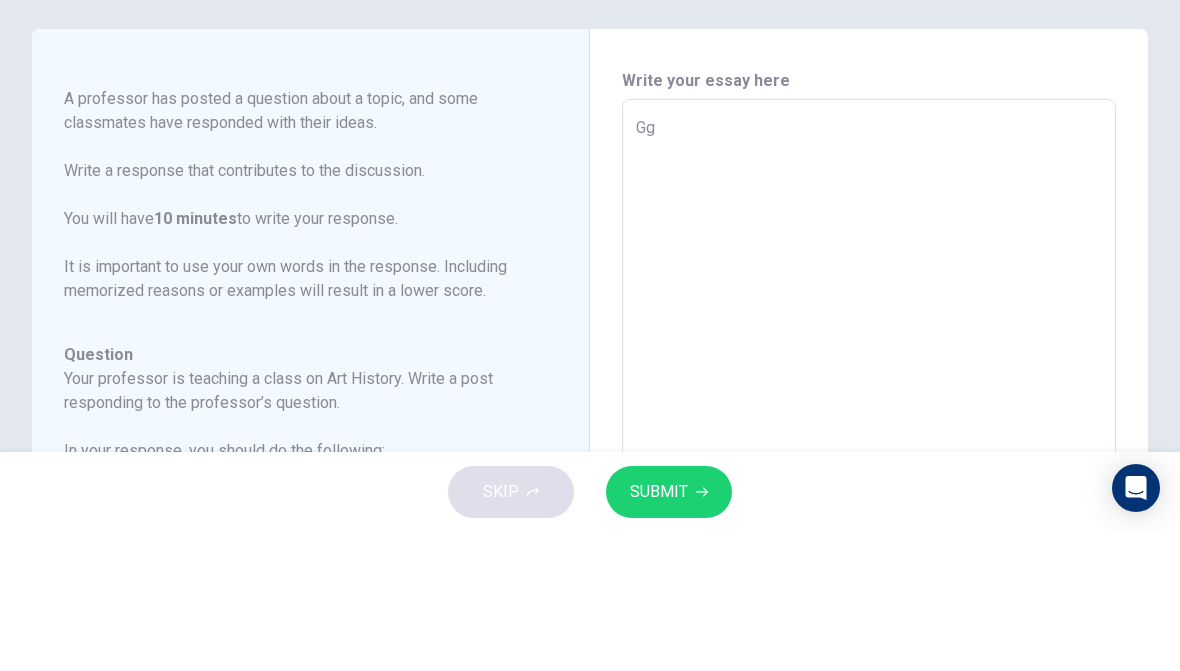 type on "x" 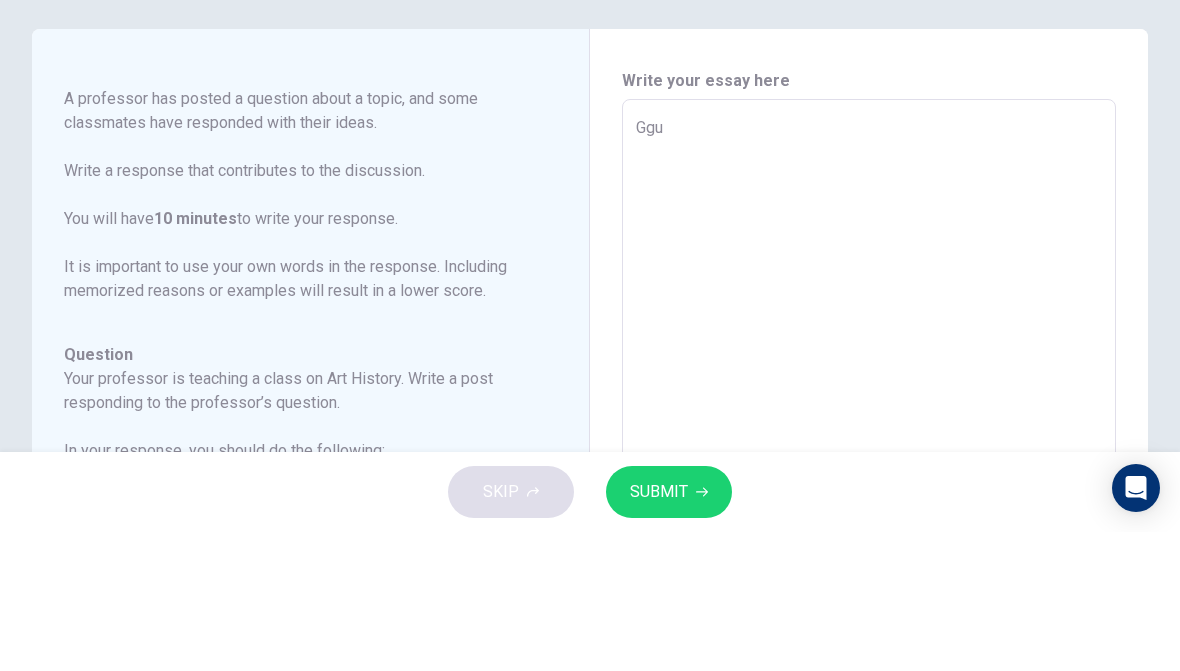 type on "x" 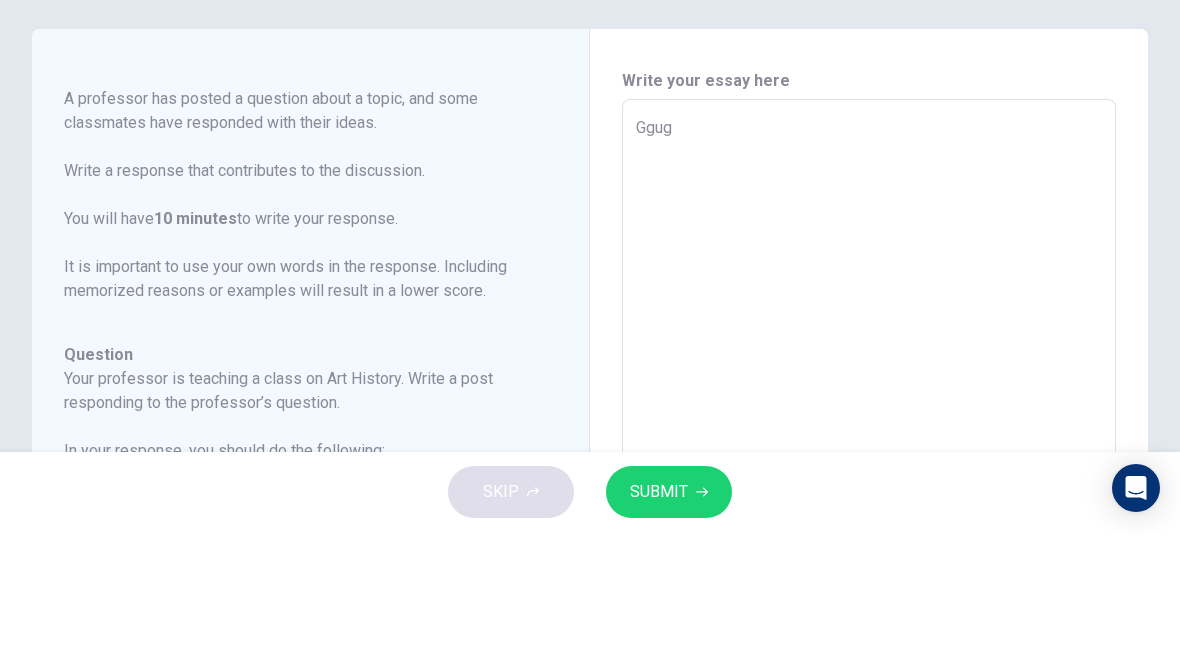 type on "x" 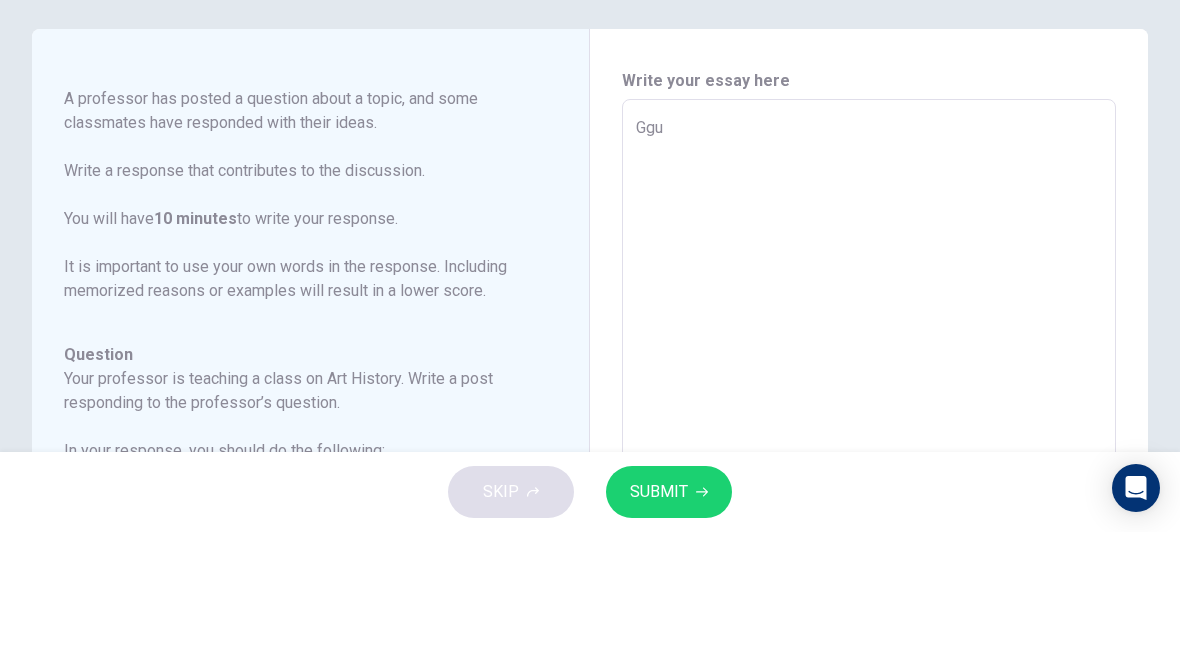 type on "x" 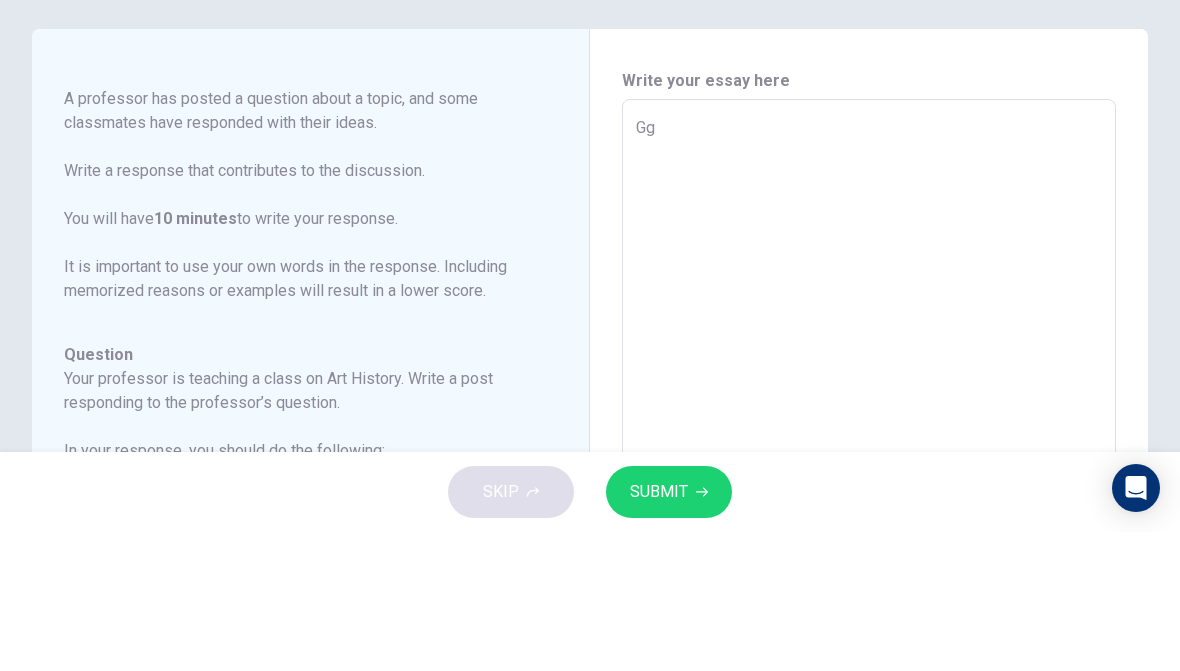 type on "x" 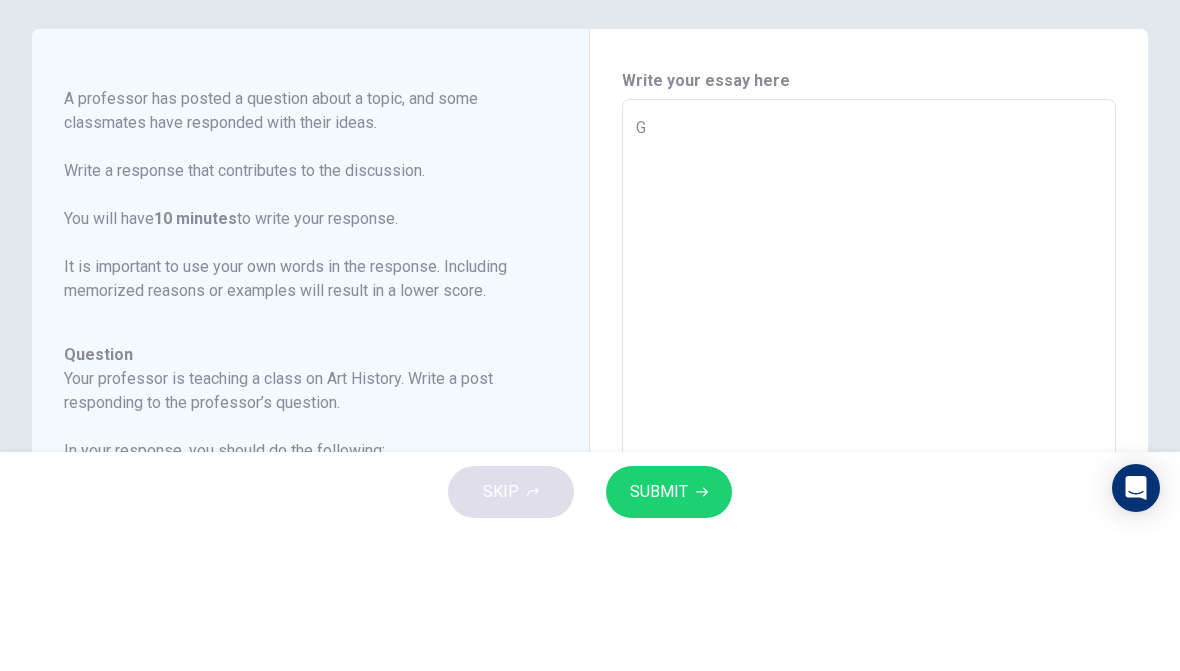 type on "x" 